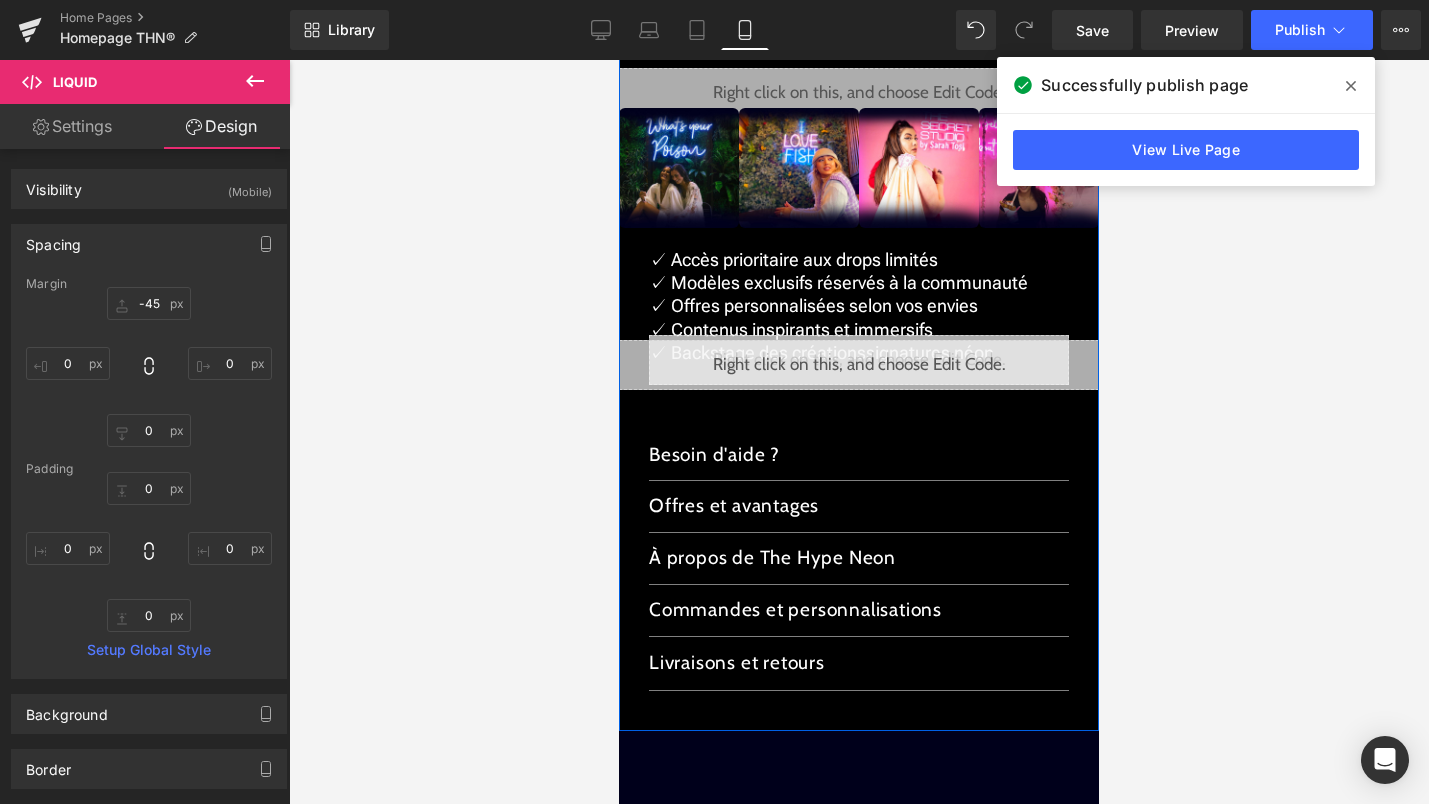 scroll, scrollTop: 0, scrollLeft: 0, axis: both 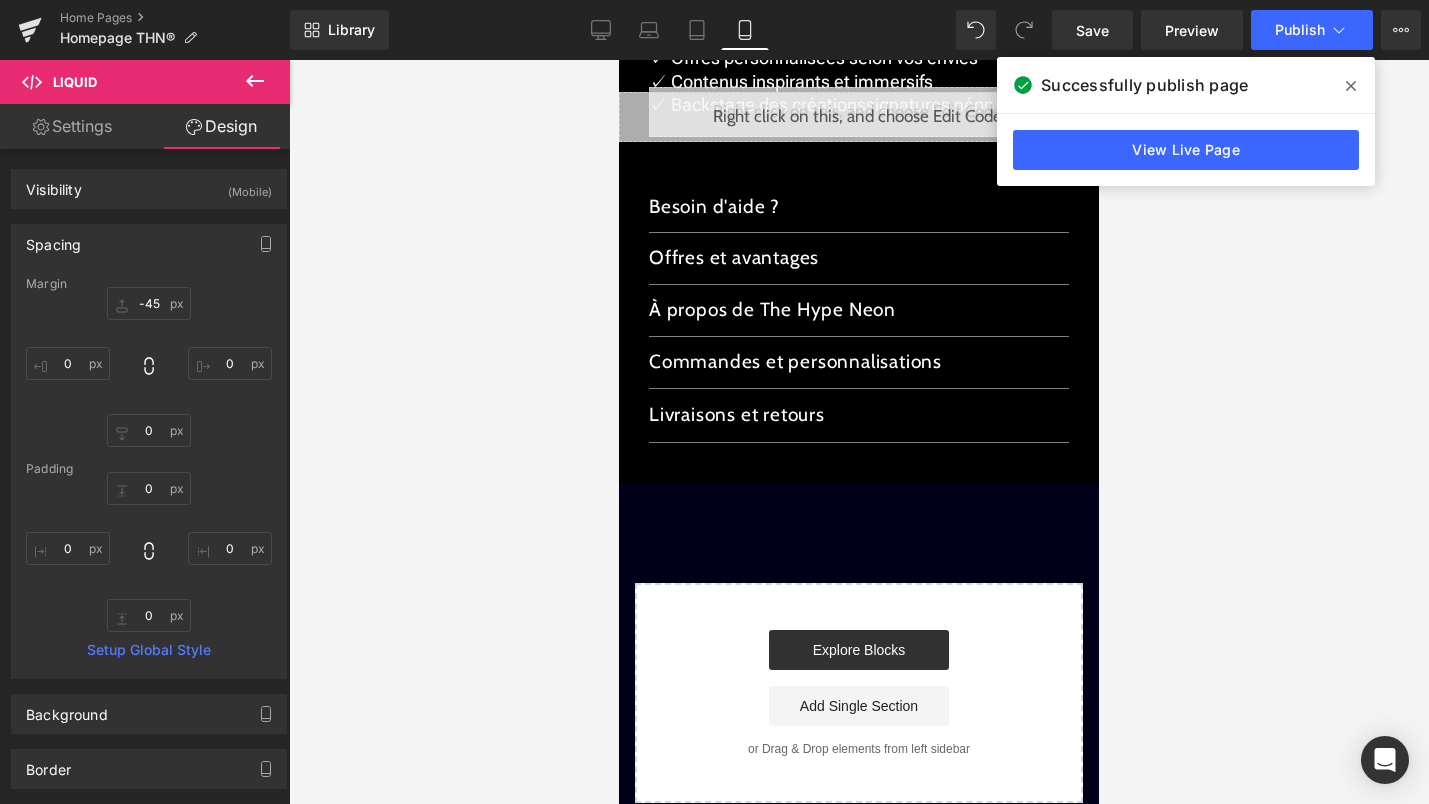 click 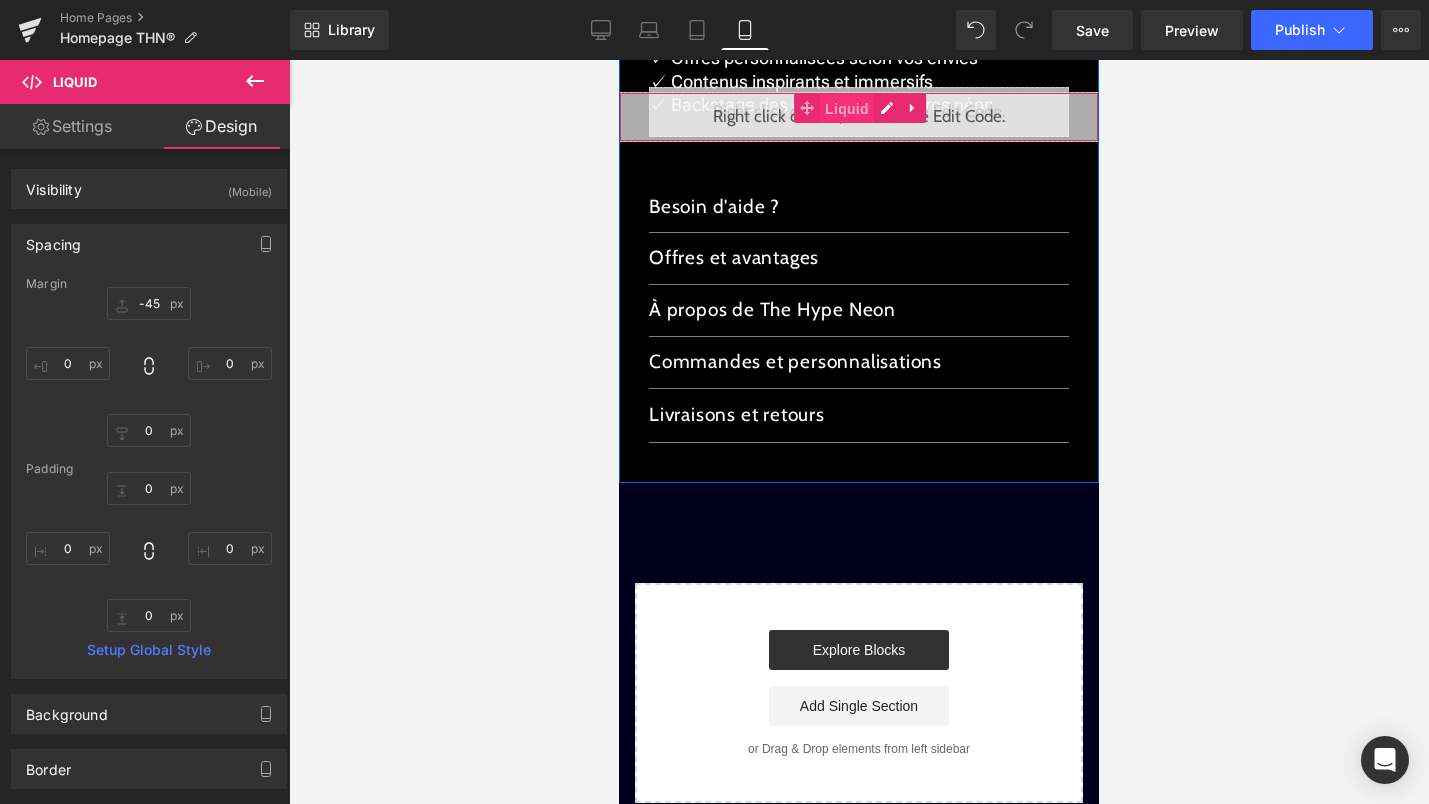 click on "Liquid" at bounding box center (847, 109) 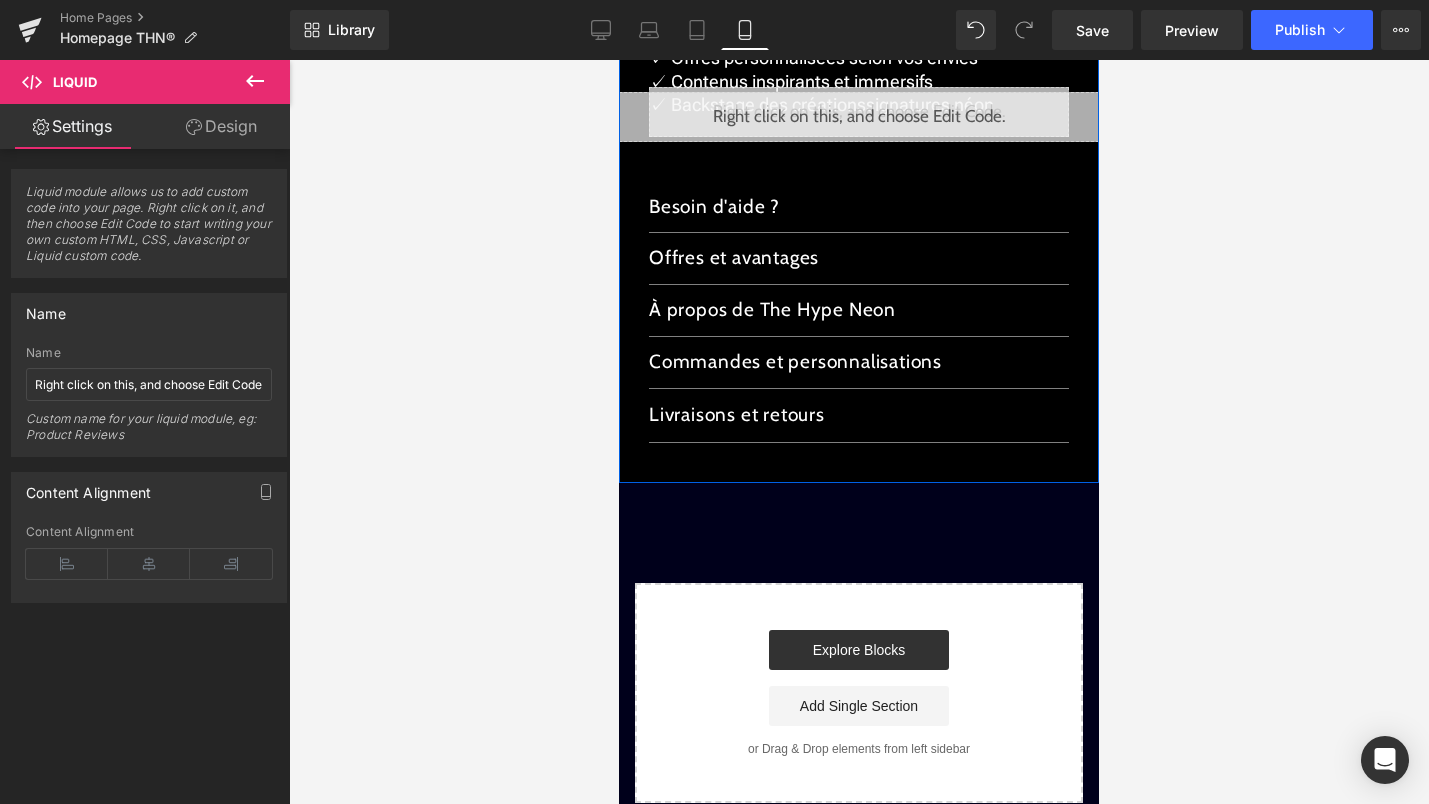 click on "Liquid" at bounding box center [859, 117] 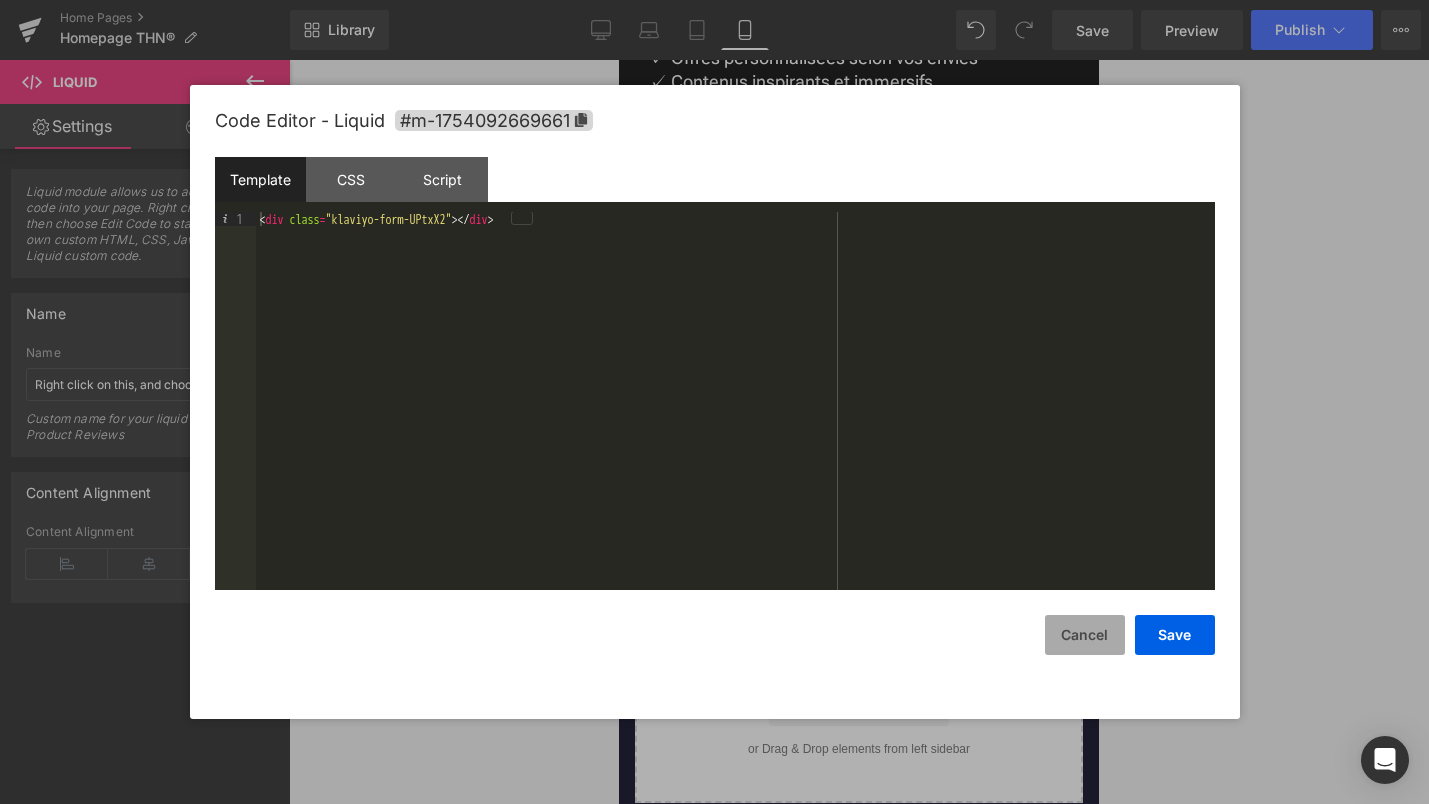 click on "Cancel" at bounding box center (1085, 635) 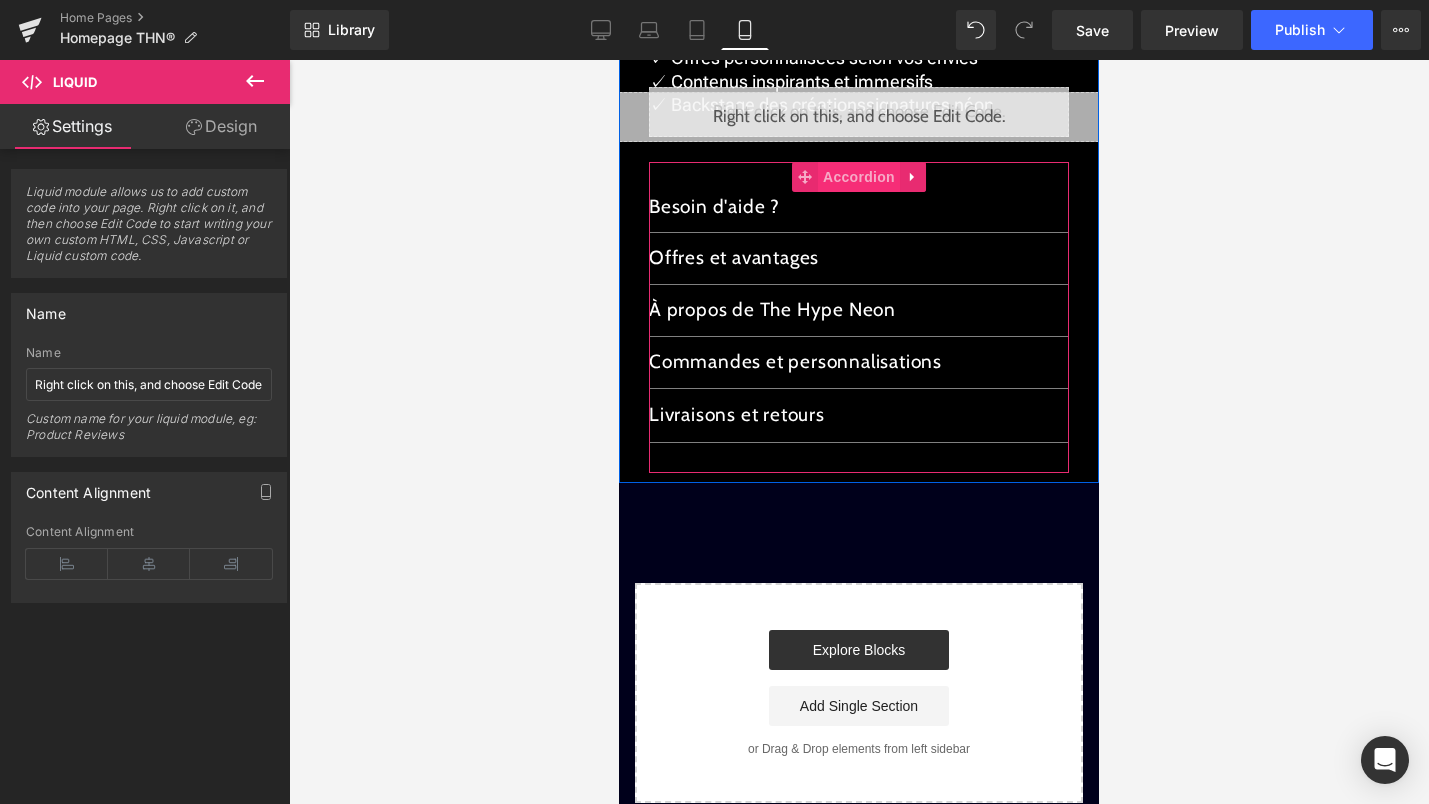 click on "Accordion" at bounding box center (859, 177) 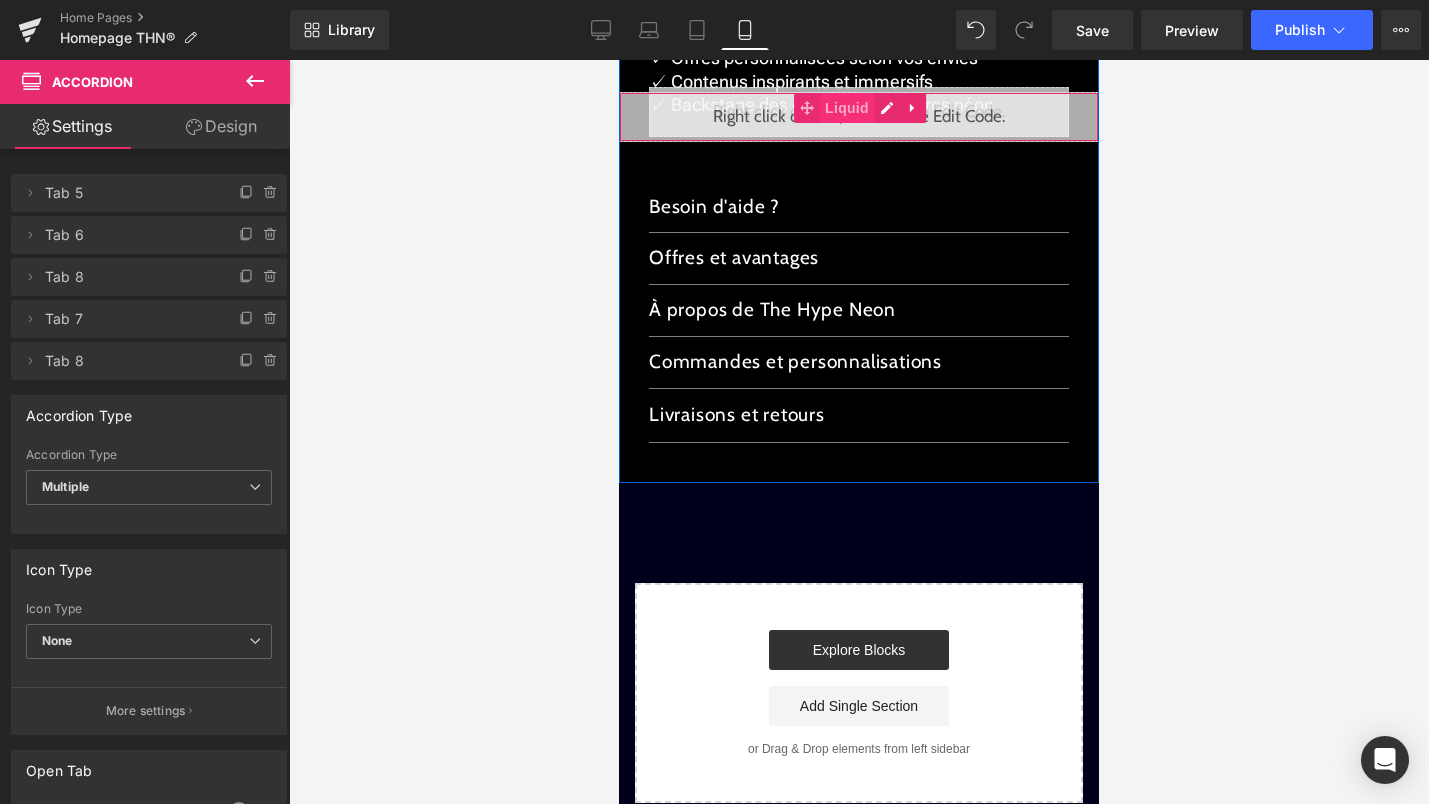 click on "Liquid" at bounding box center (847, 108) 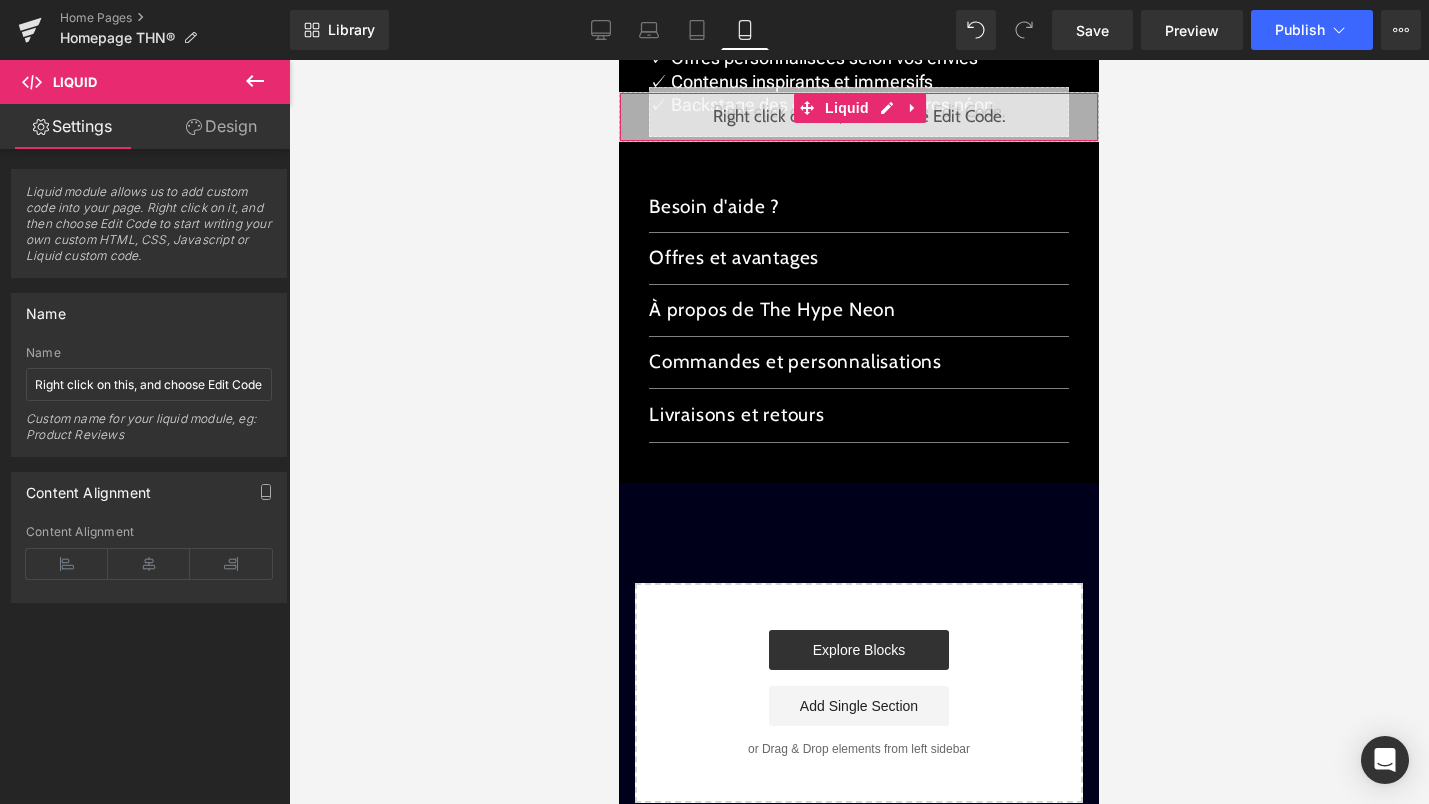 click on "Design" at bounding box center (221, 126) 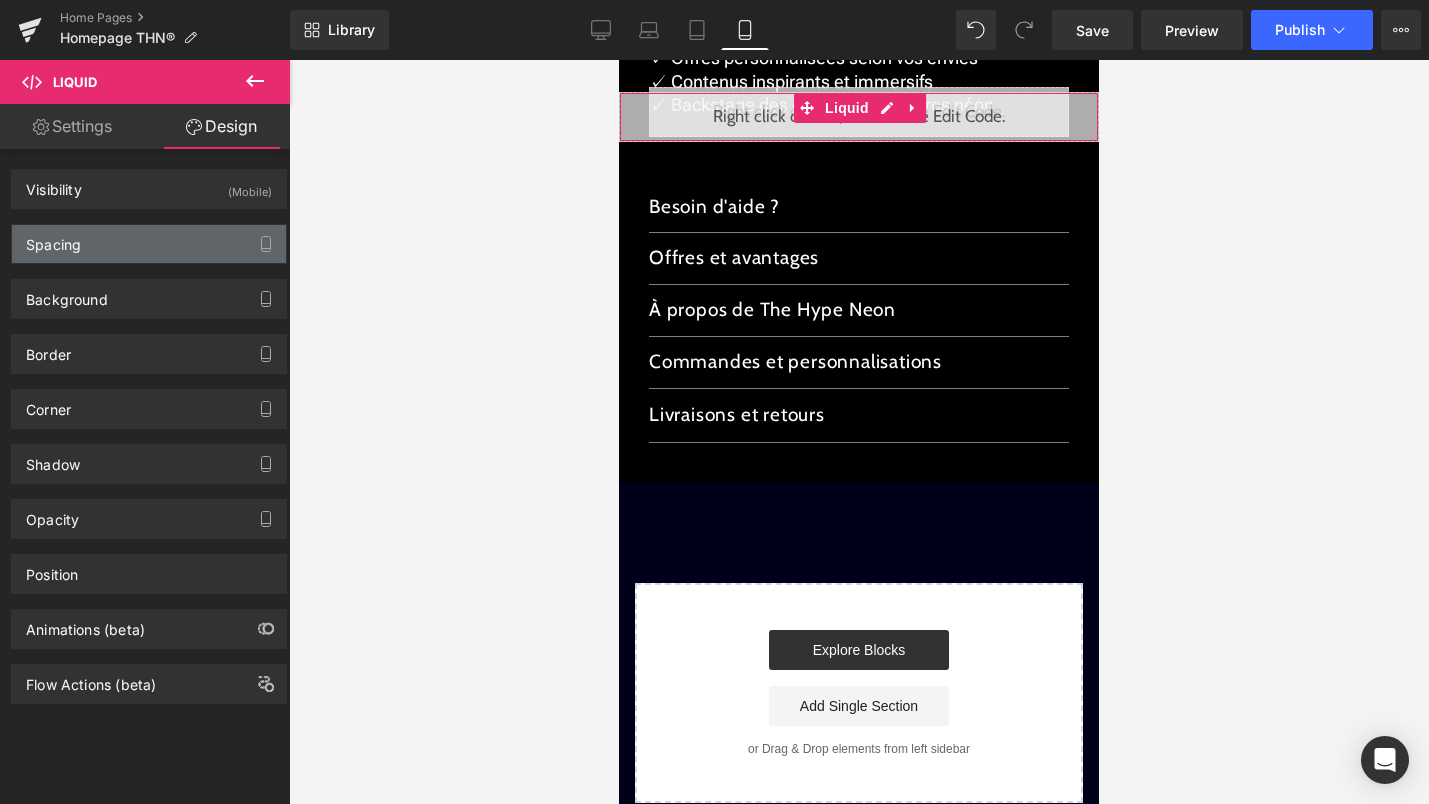 click on "Spacing" at bounding box center (149, 244) 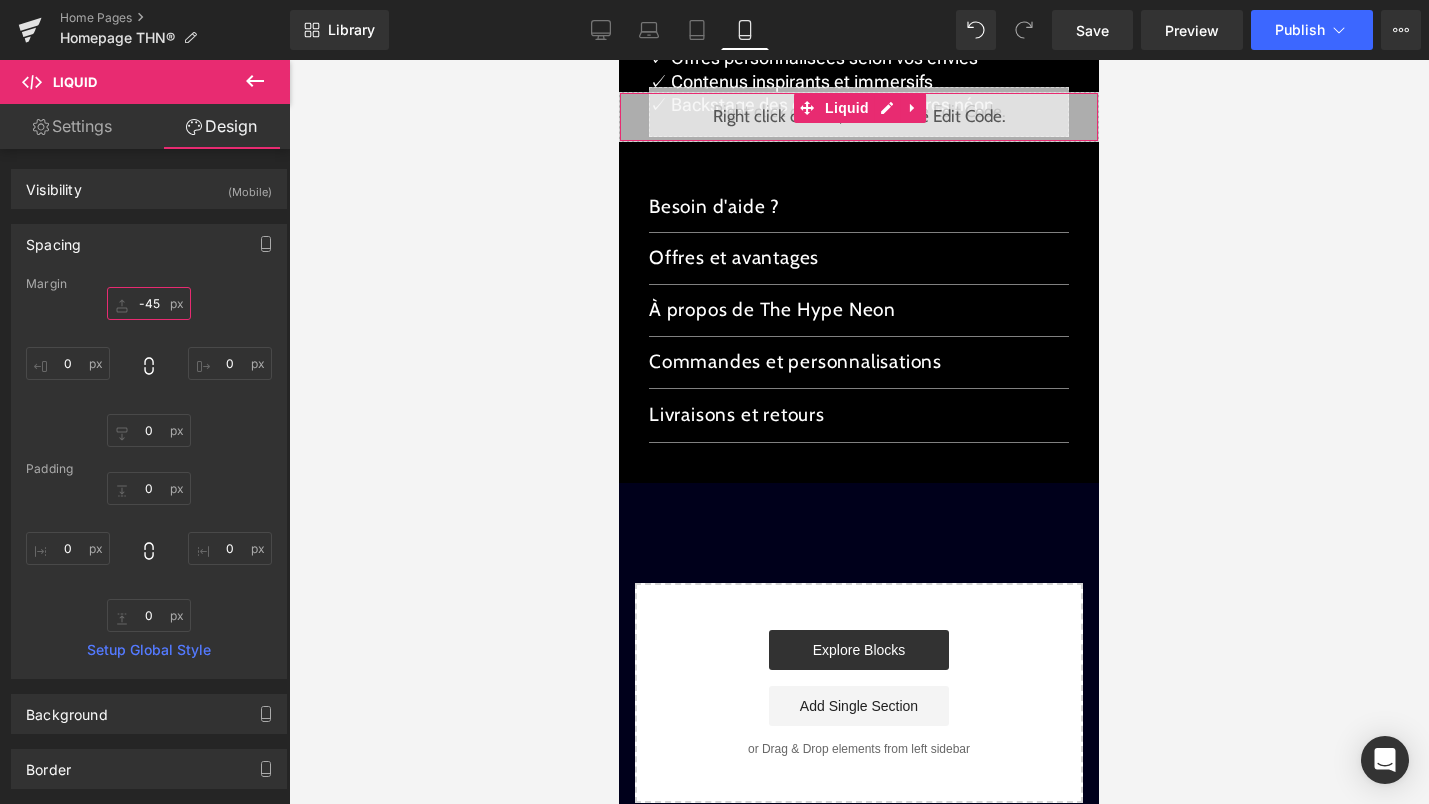 click on "-45" at bounding box center [149, 303] 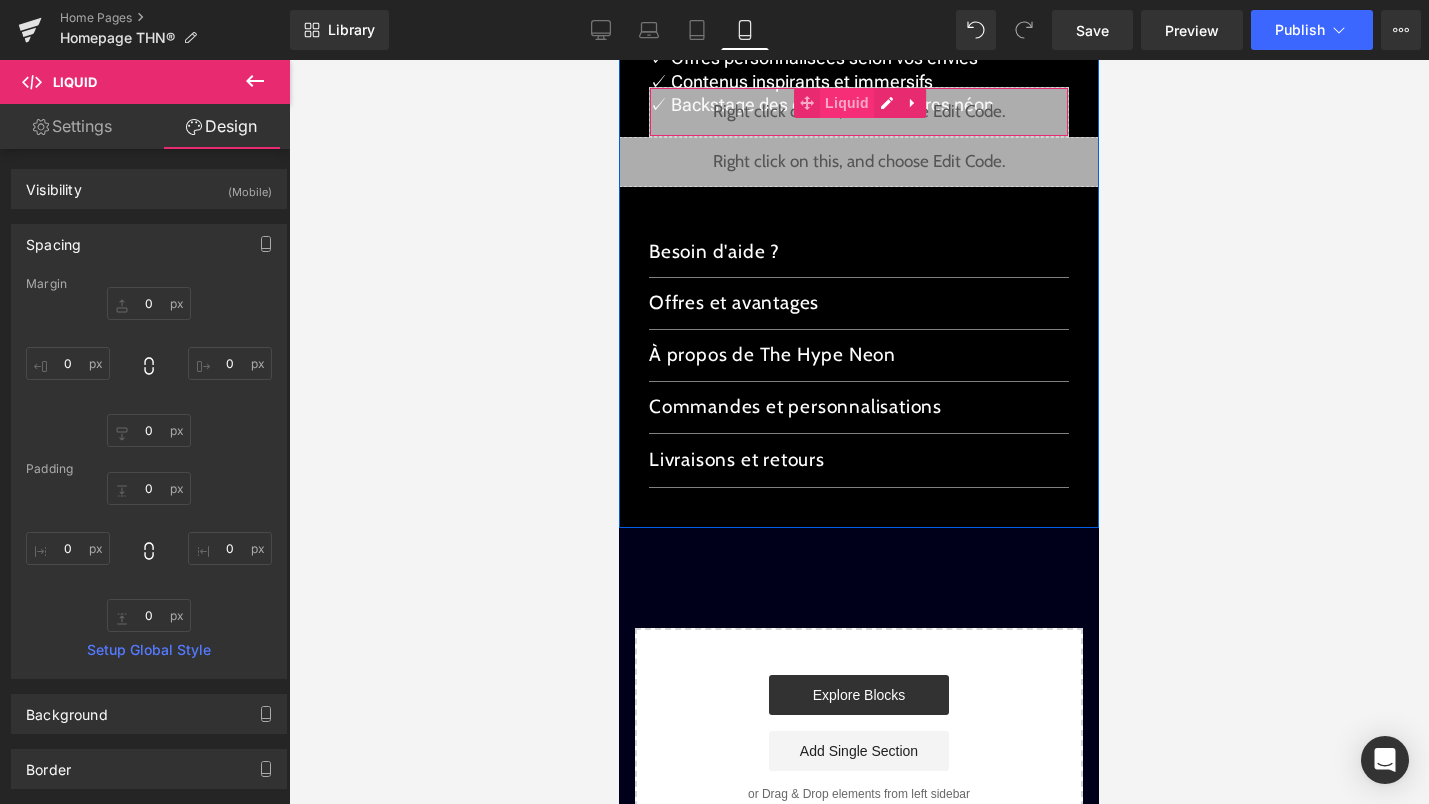 click on "Liquid" at bounding box center [847, 103] 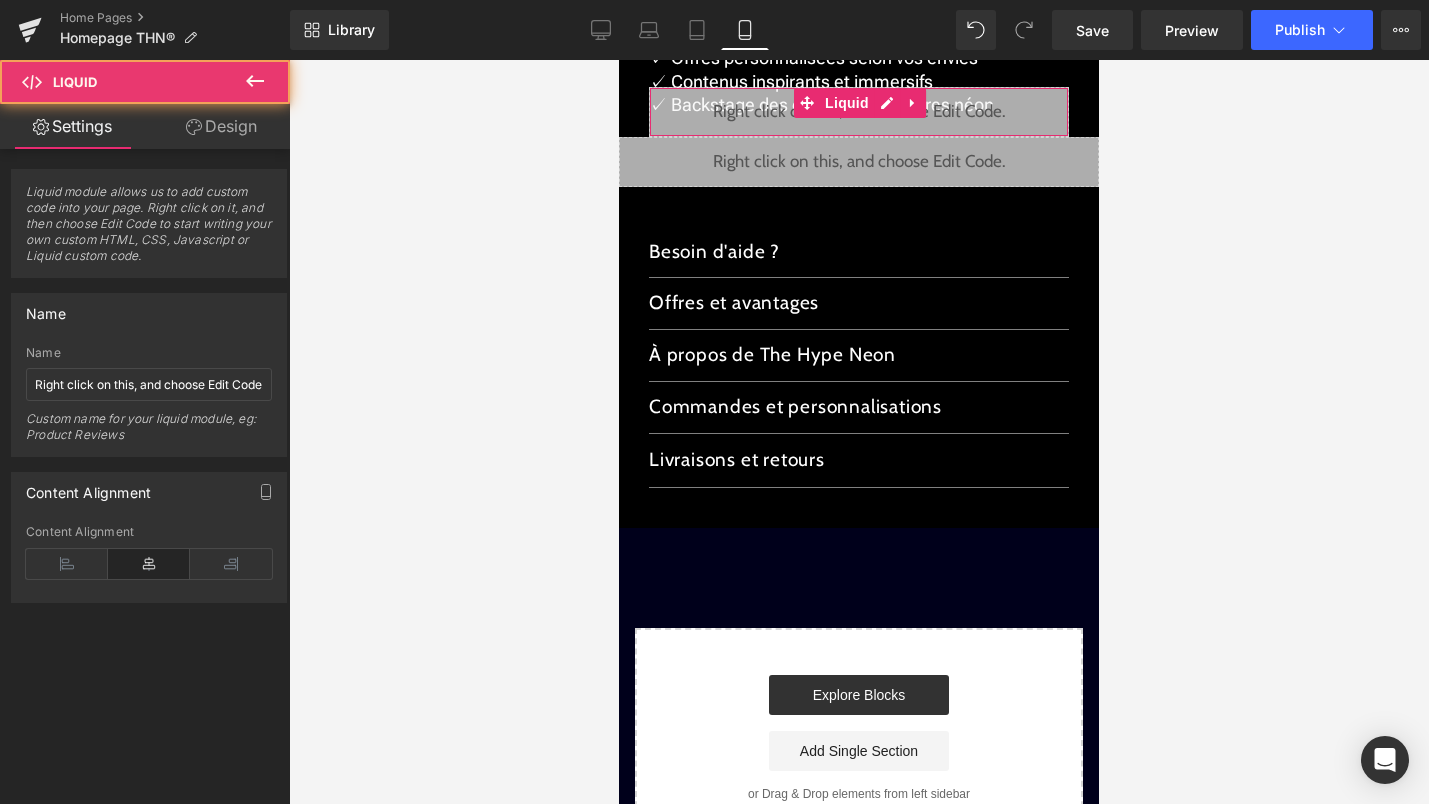 click on "Design" at bounding box center (221, 126) 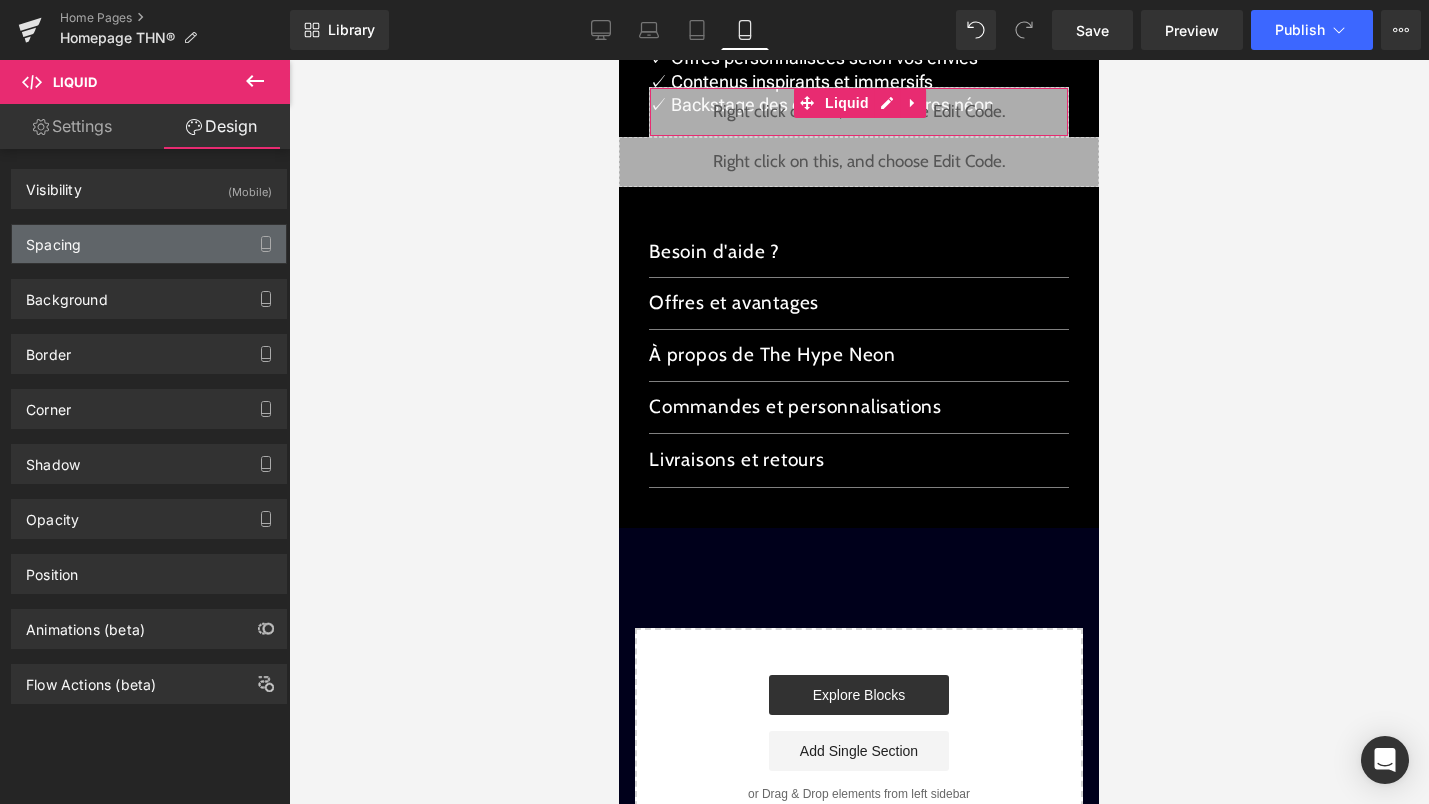 click on "Spacing" at bounding box center [149, 244] 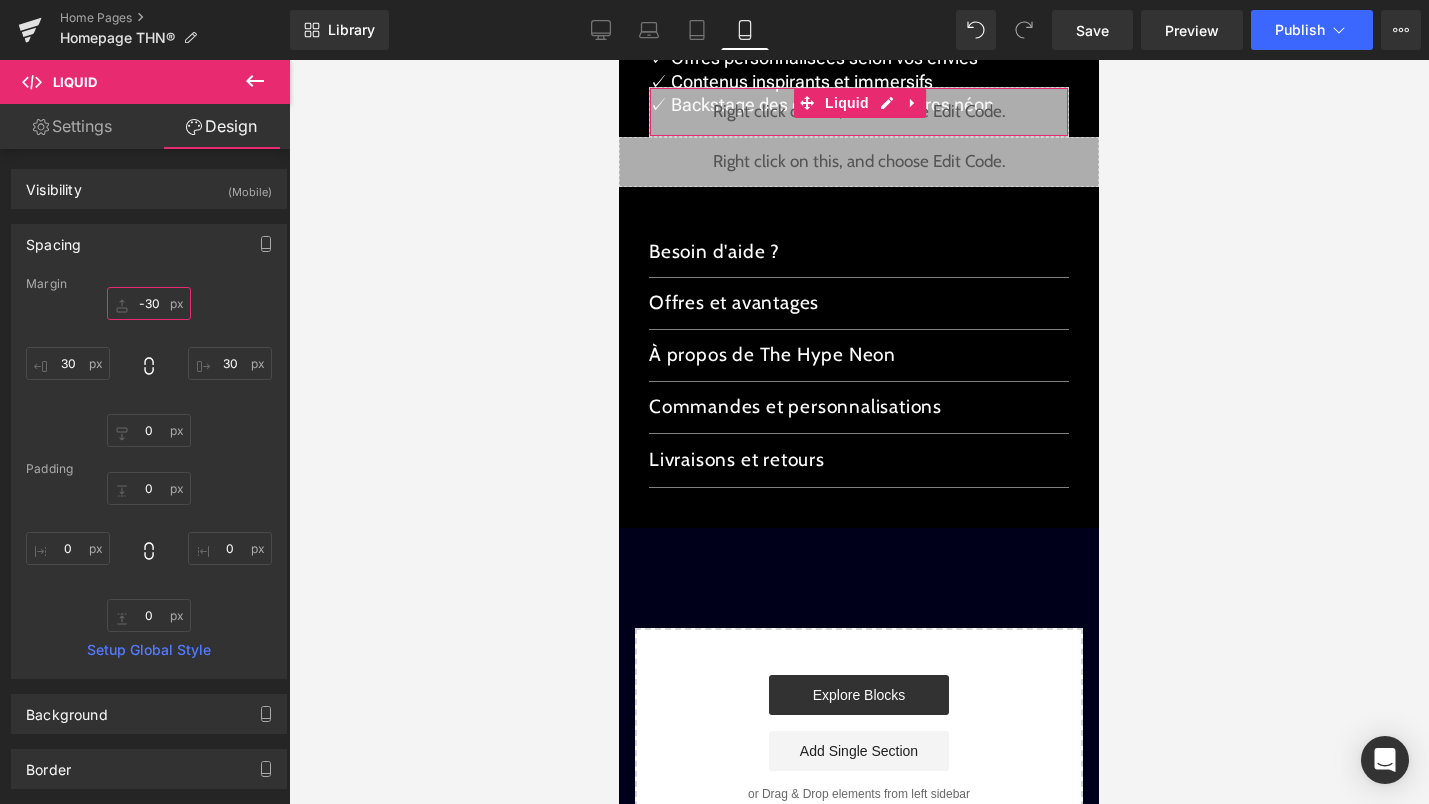 click on "-30" at bounding box center [149, 303] 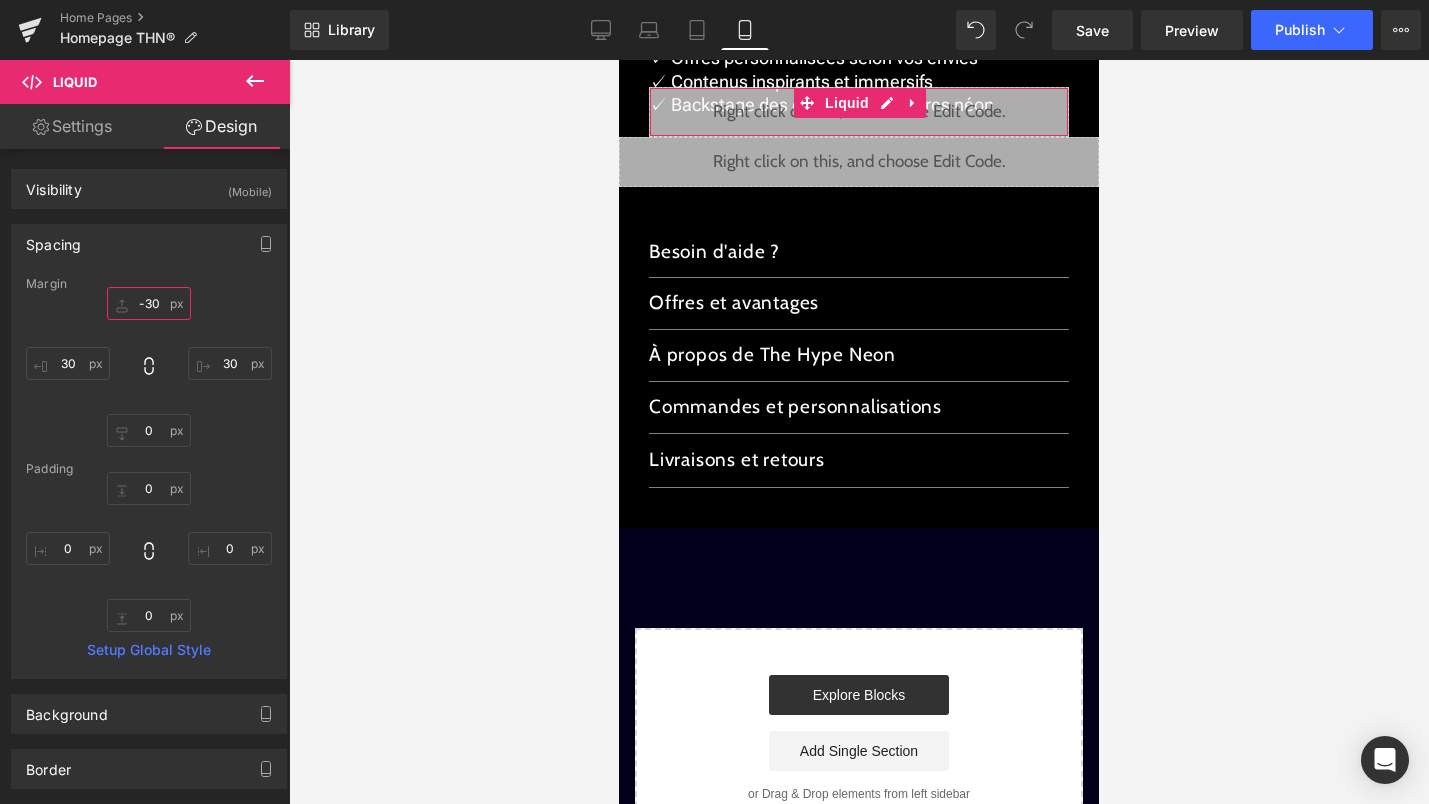 click on "-30" at bounding box center [149, 303] 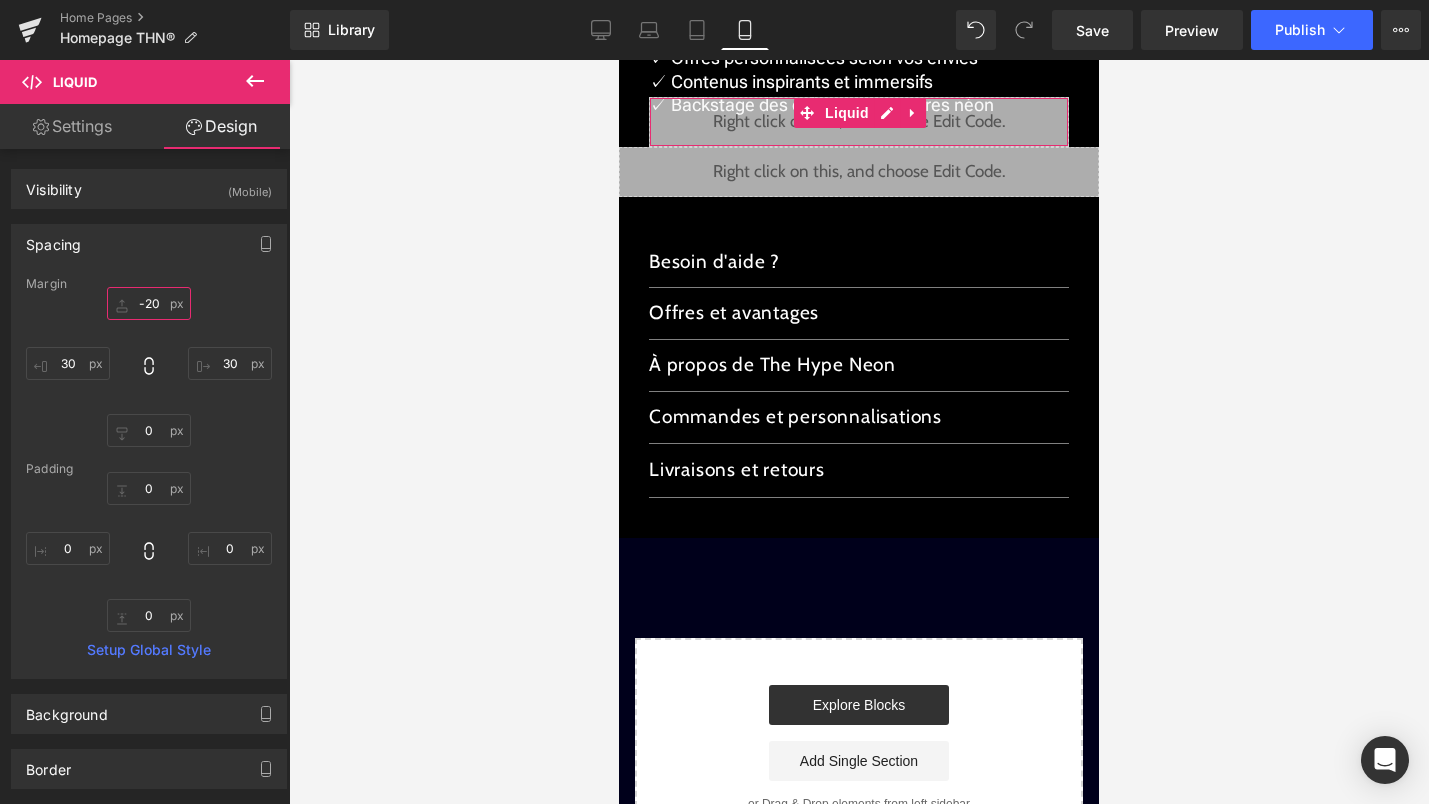 type on "-25" 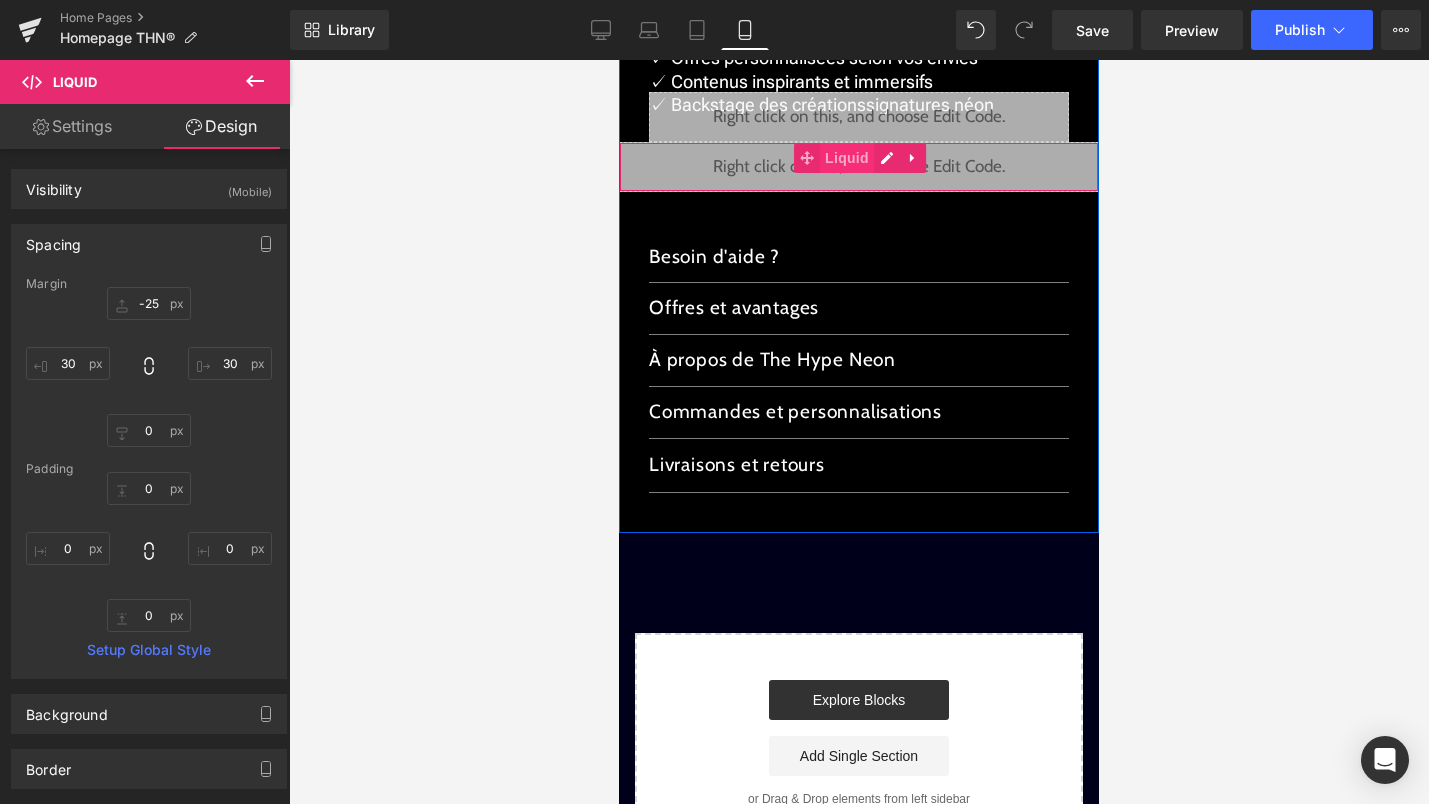 click on "Liquid" at bounding box center (847, 158) 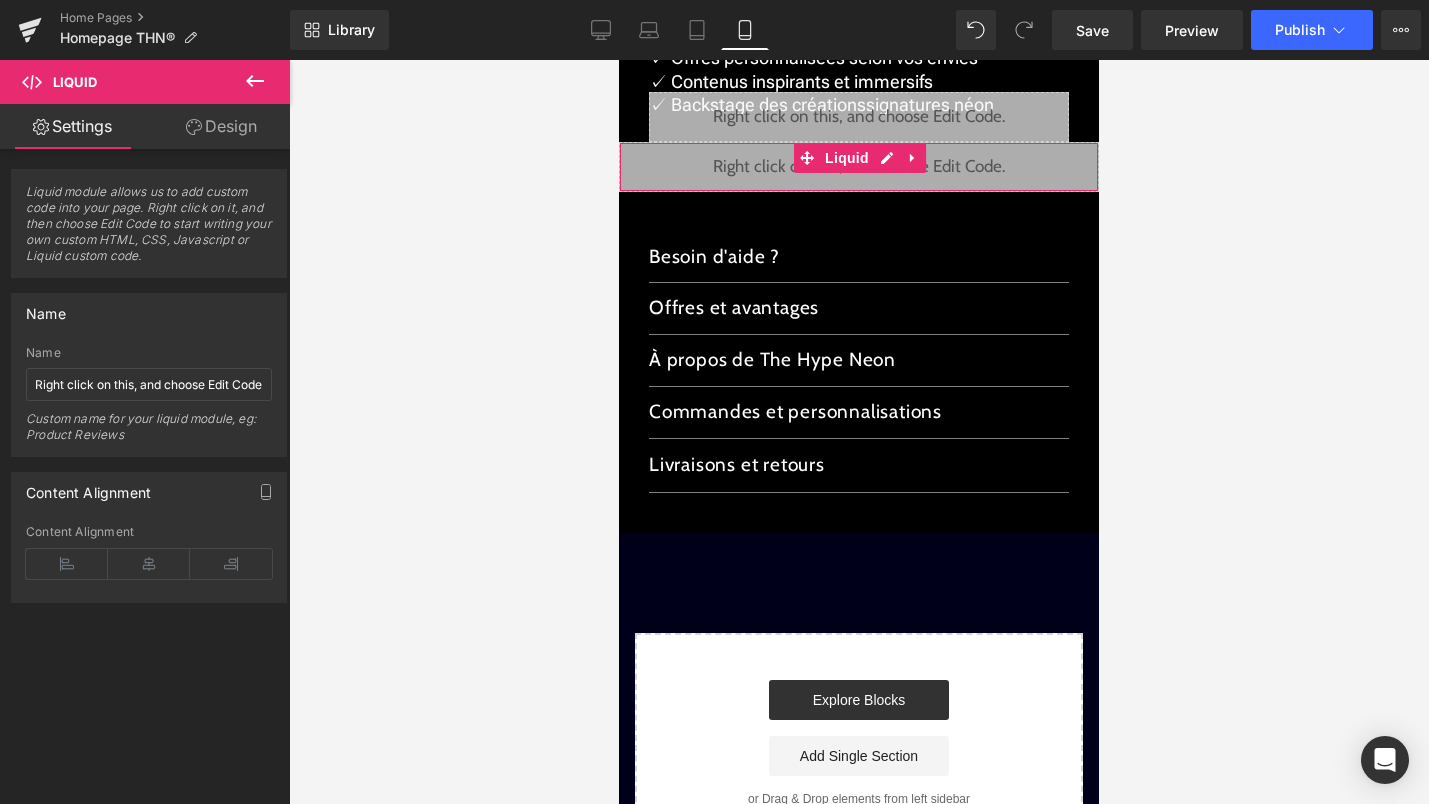 click on "Design" at bounding box center (221, 126) 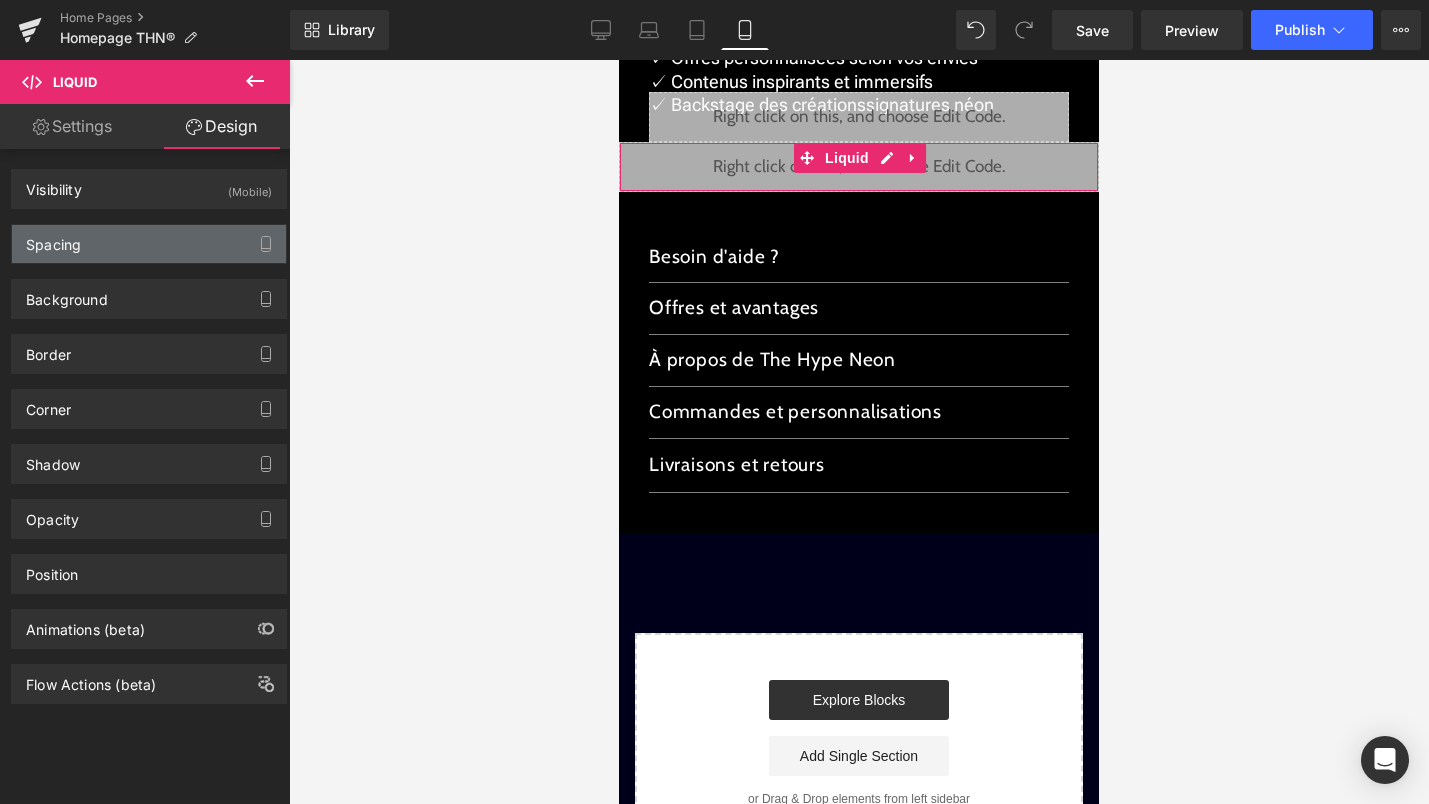 click on "Spacing" at bounding box center (149, 244) 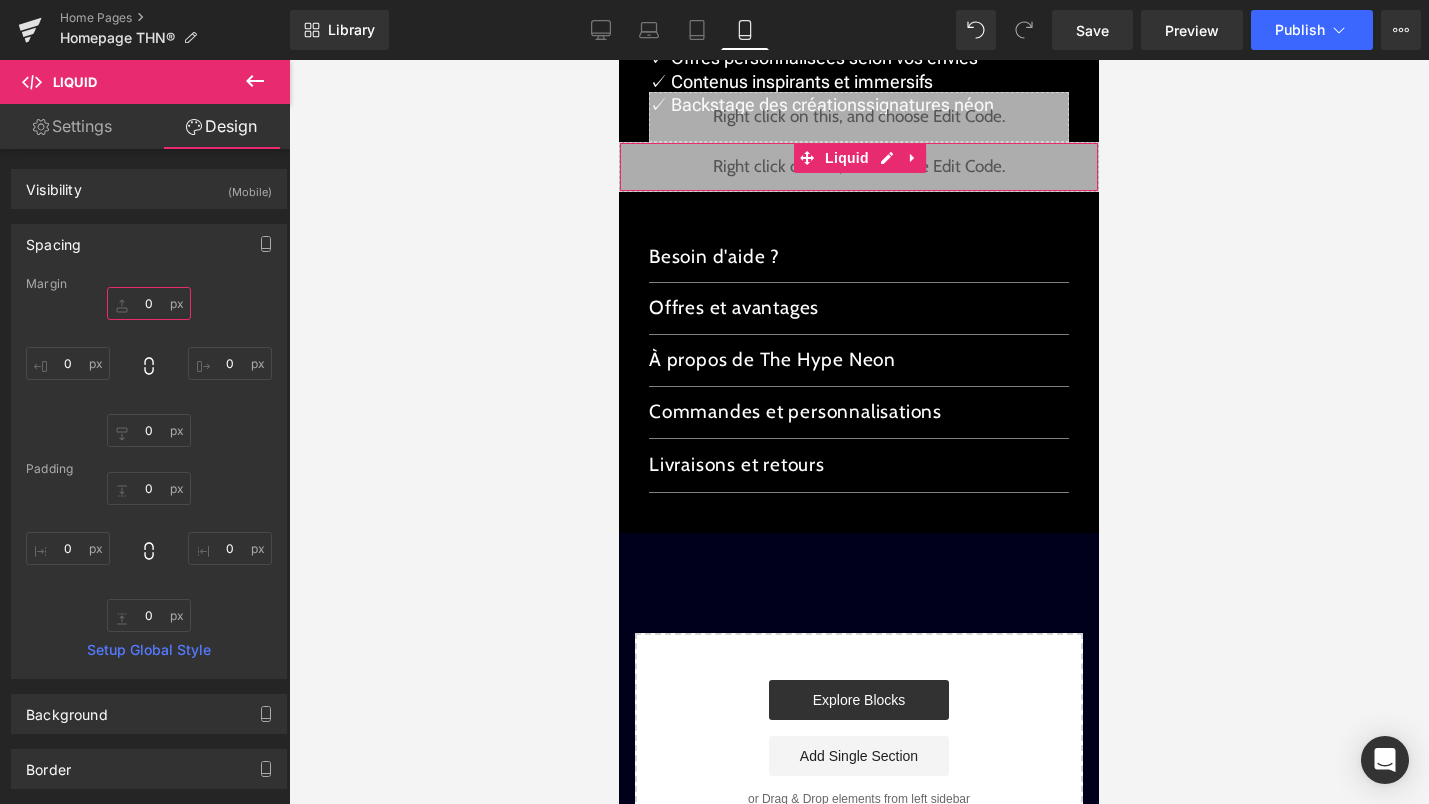 click on "0" at bounding box center (149, 303) 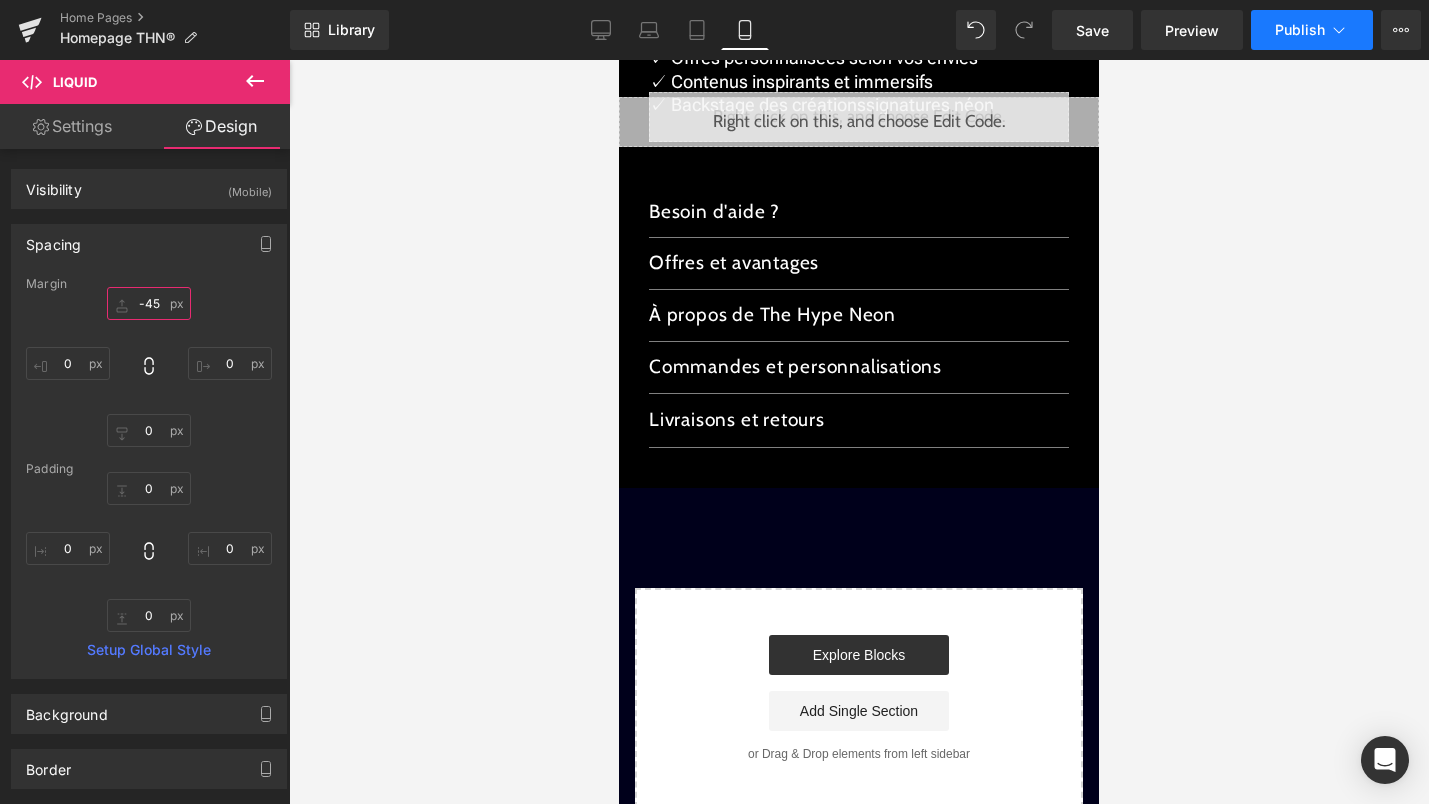 type on "-45" 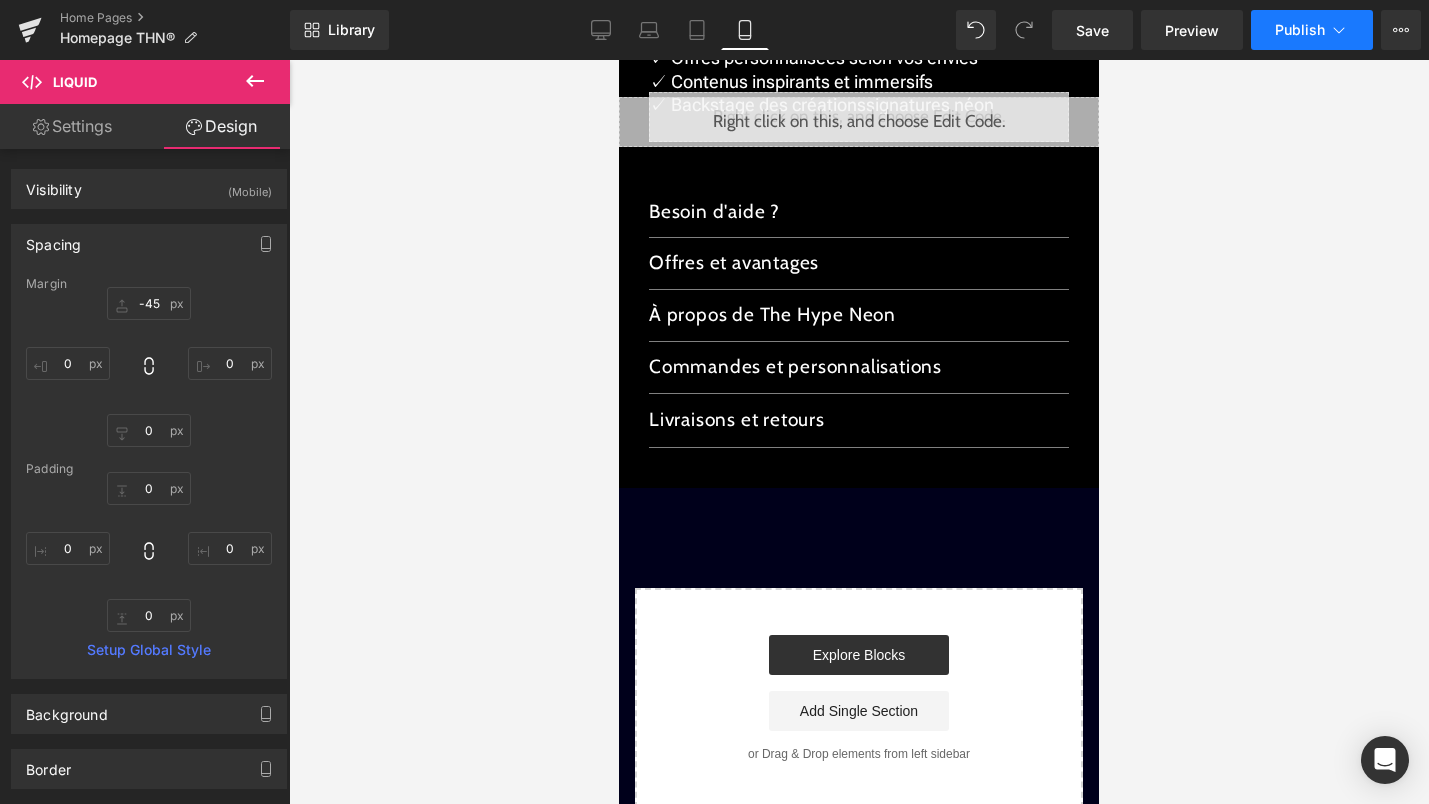 click on "Publish" at bounding box center [1312, 30] 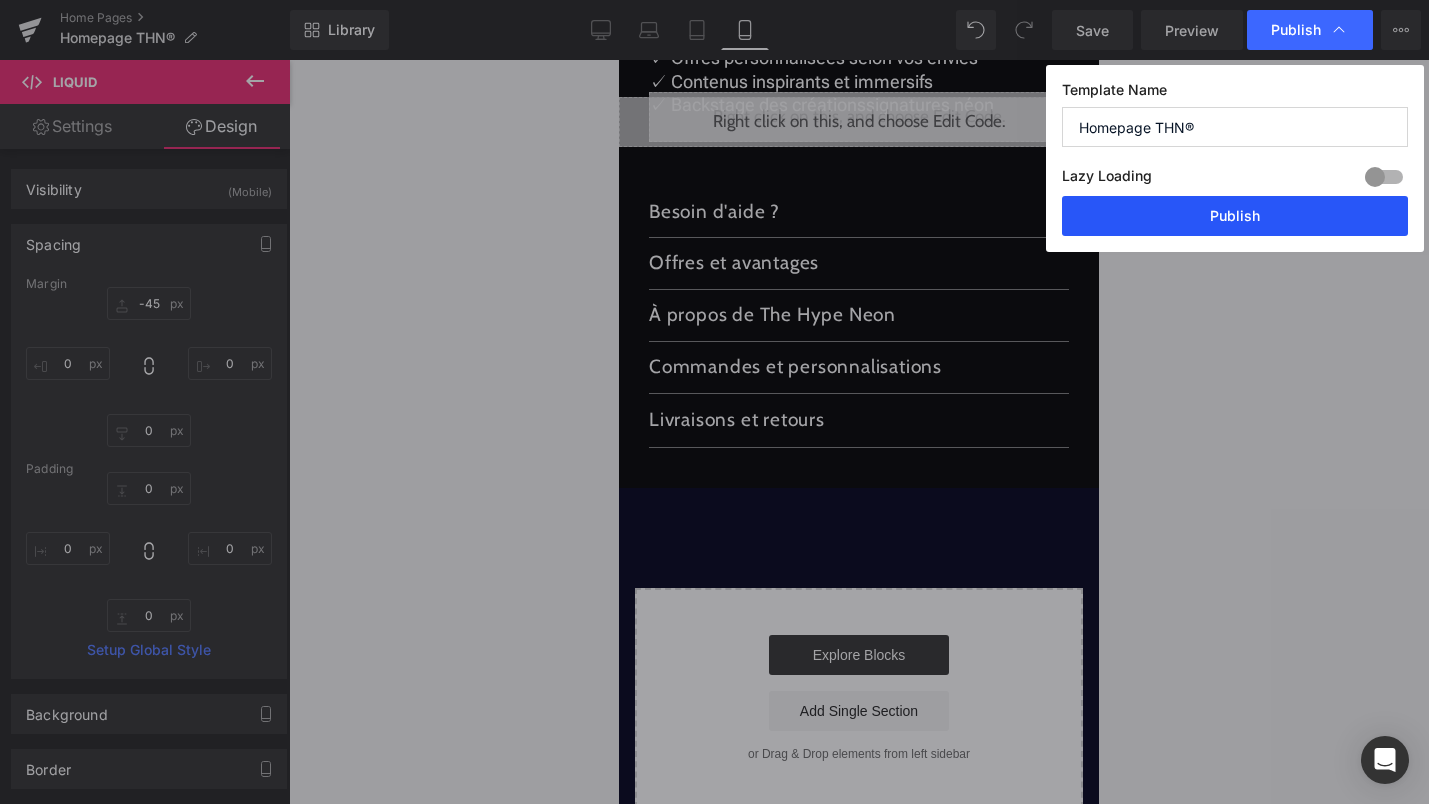 click on "Publish" at bounding box center [1235, 216] 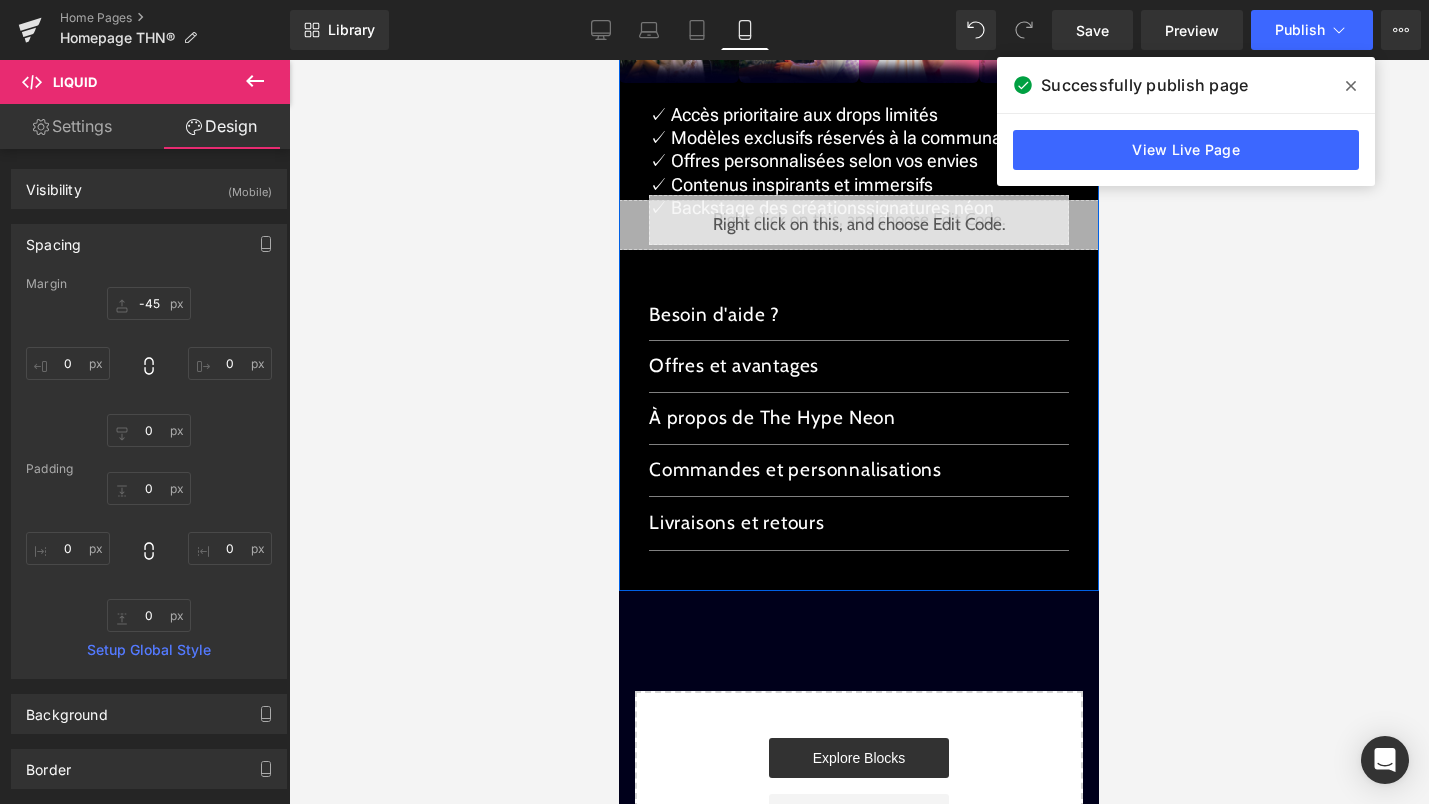 scroll, scrollTop: 2752, scrollLeft: 0, axis: vertical 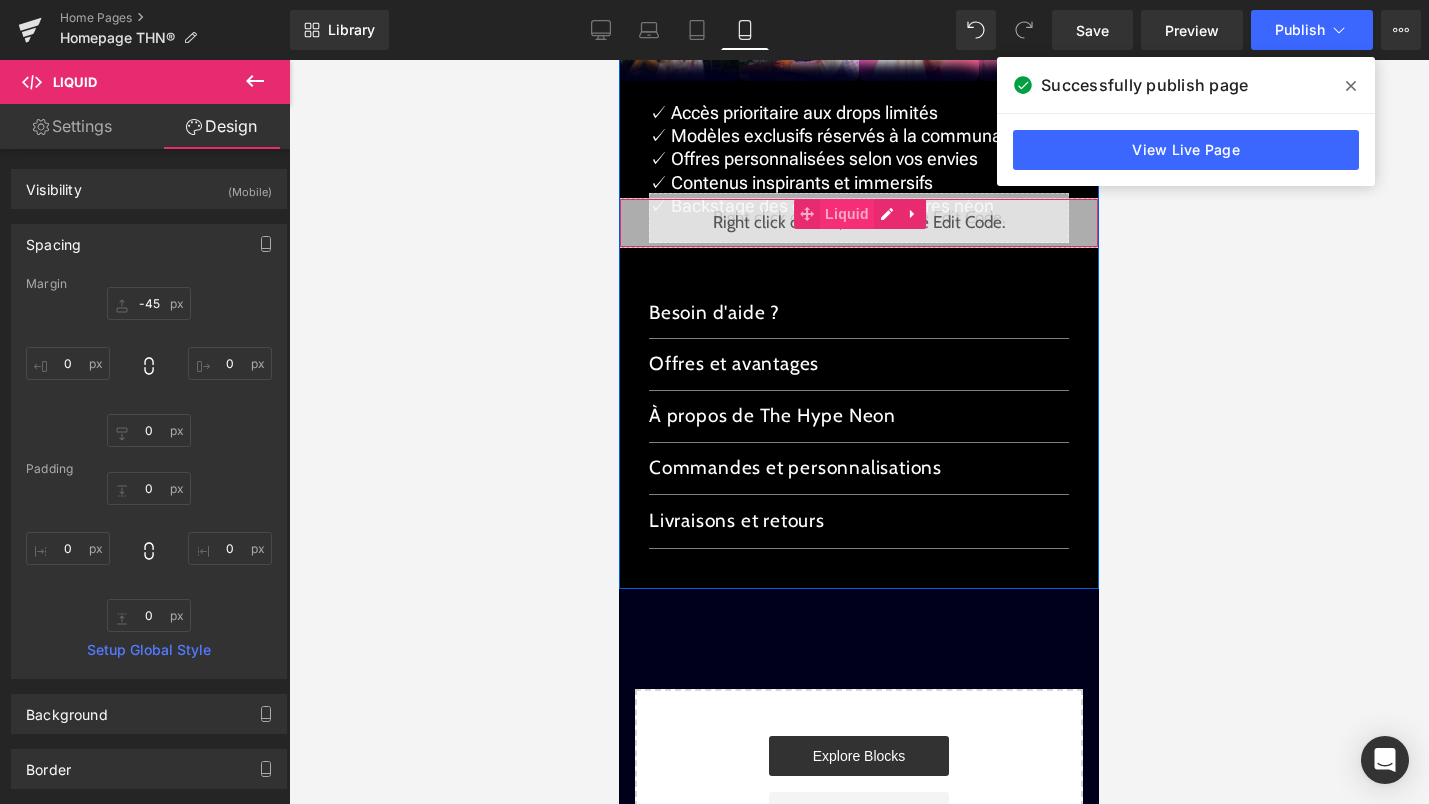 click on "Liquid" at bounding box center [847, 214] 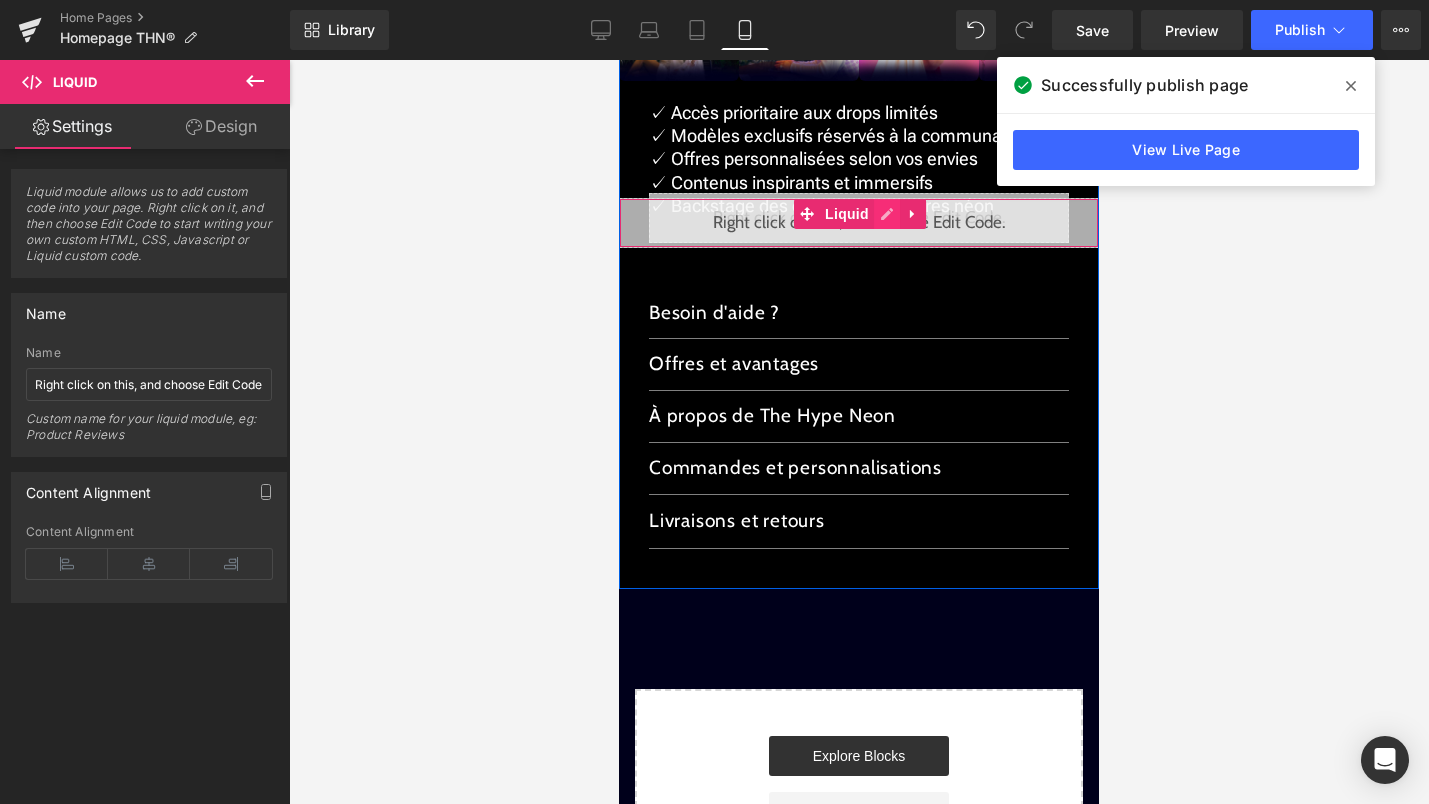 click on "Liquid" at bounding box center (859, 223) 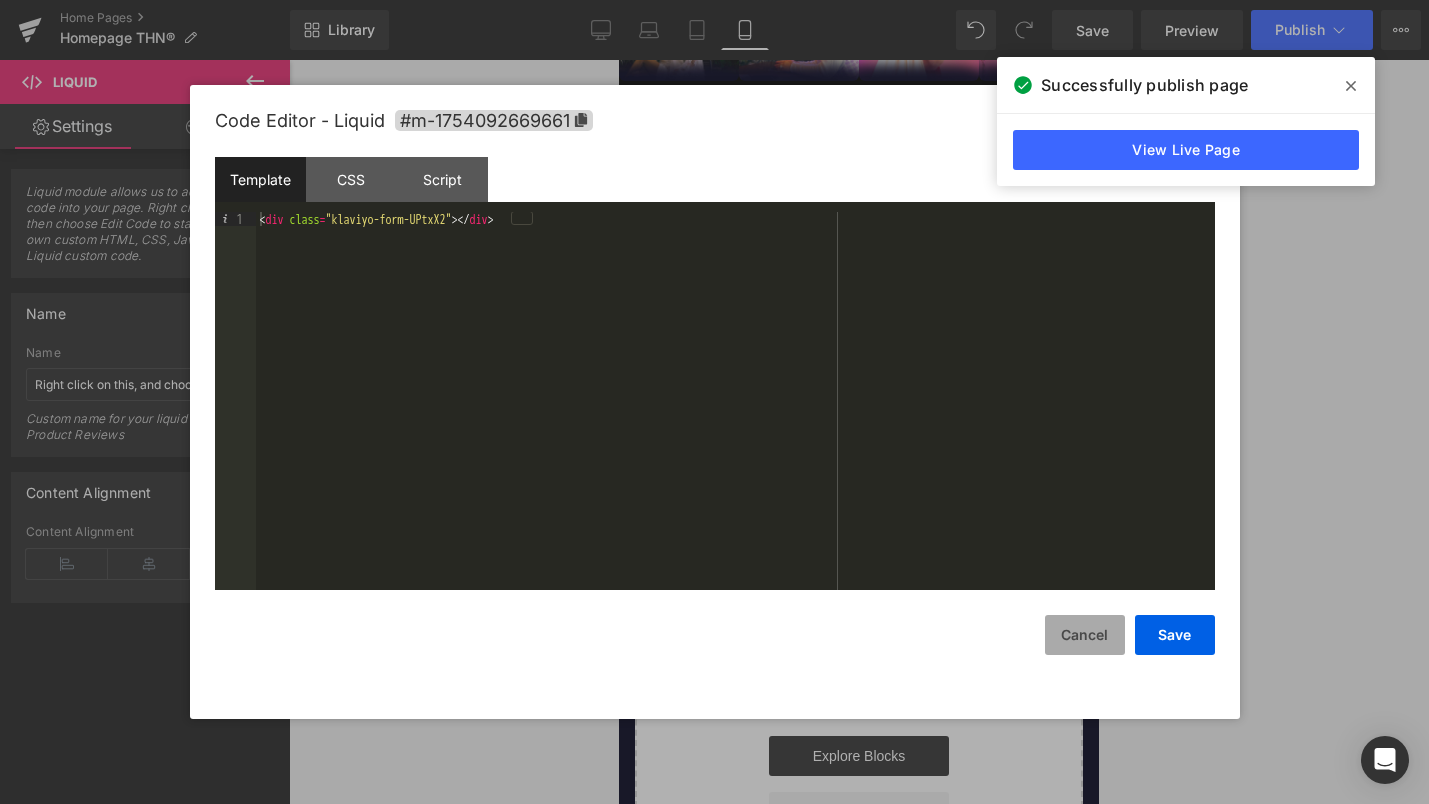 click on "Cancel" at bounding box center [1085, 635] 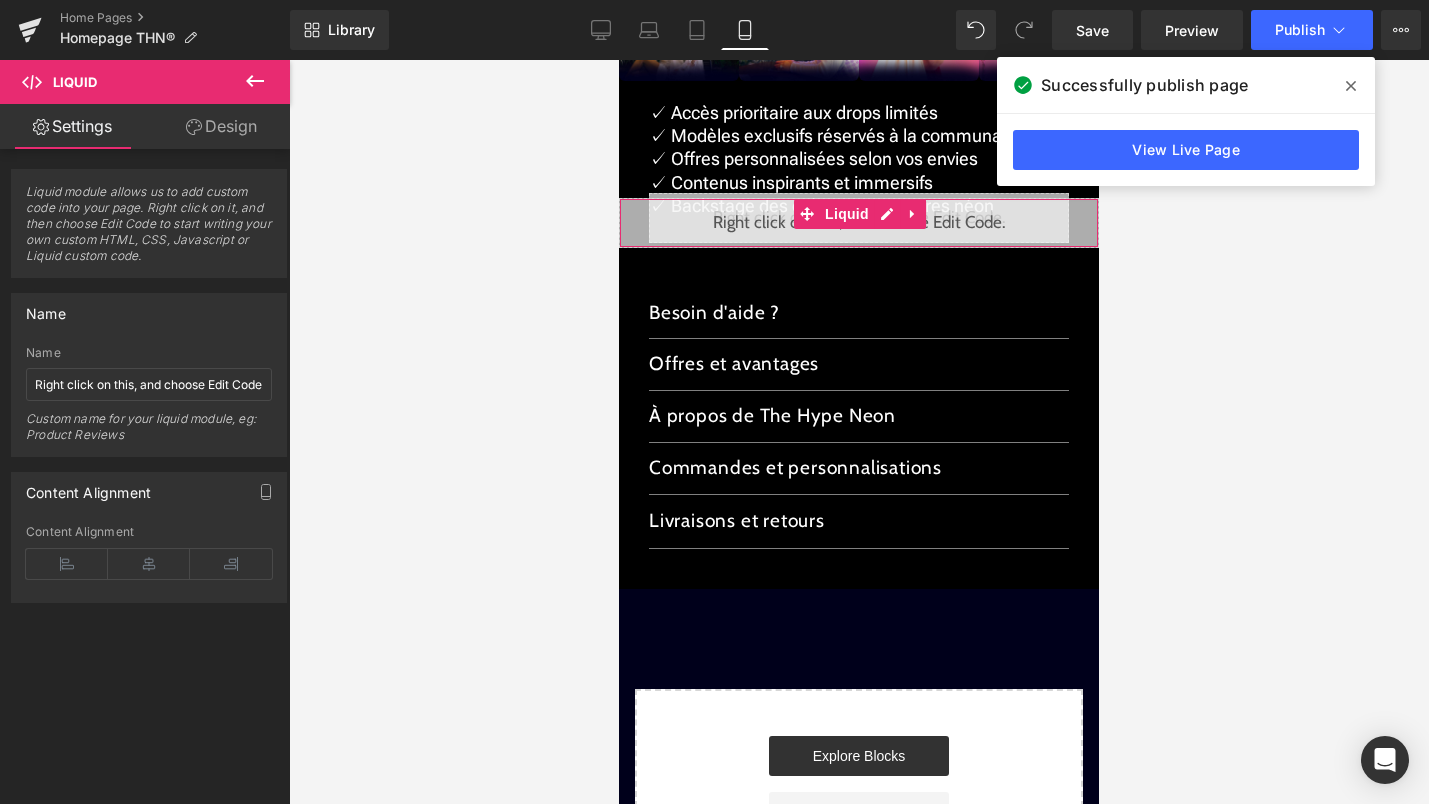 click on "Design" at bounding box center [221, 126] 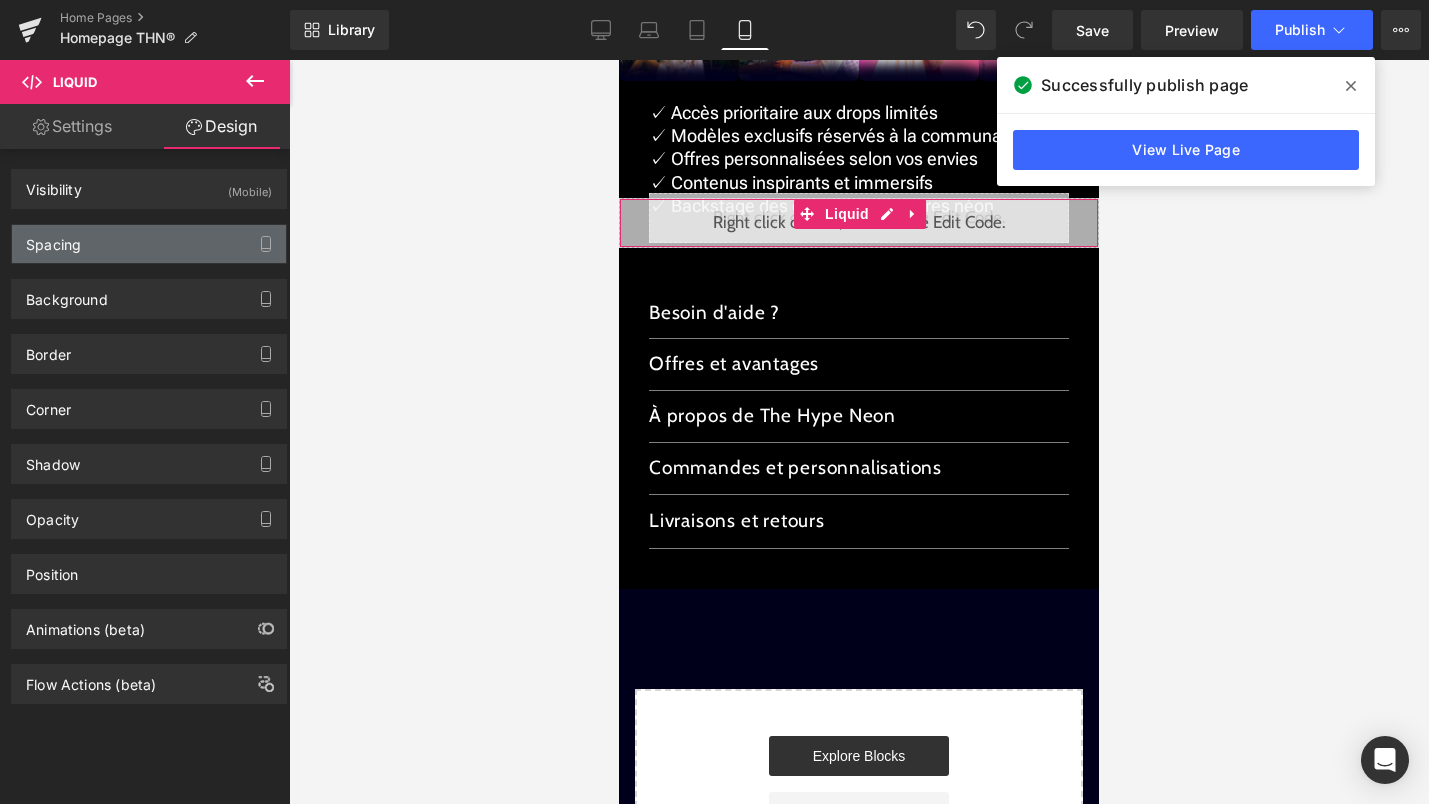 click on "Spacing" at bounding box center (149, 244) 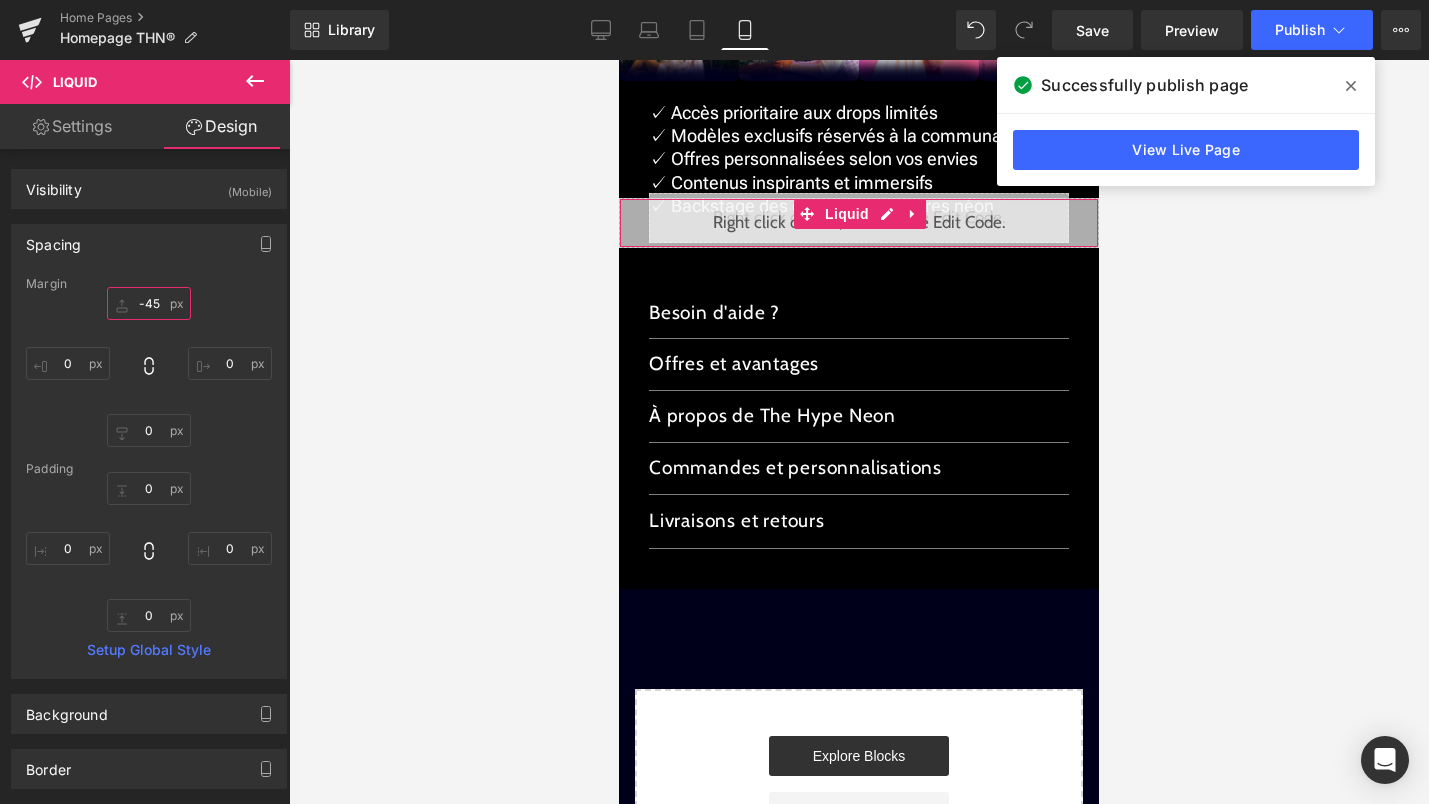 click on "-45" at bounding box center [149, 303] 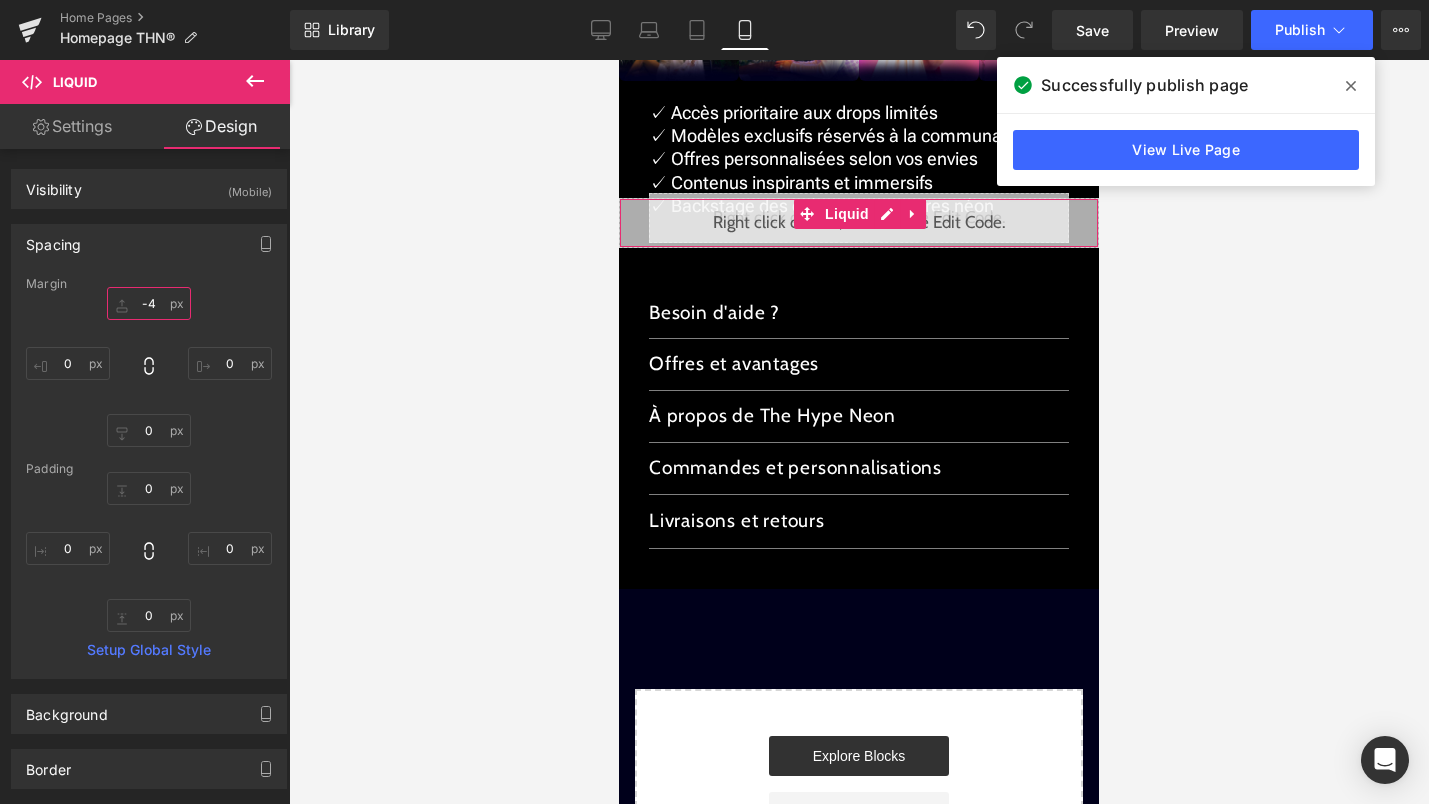 type on "-" 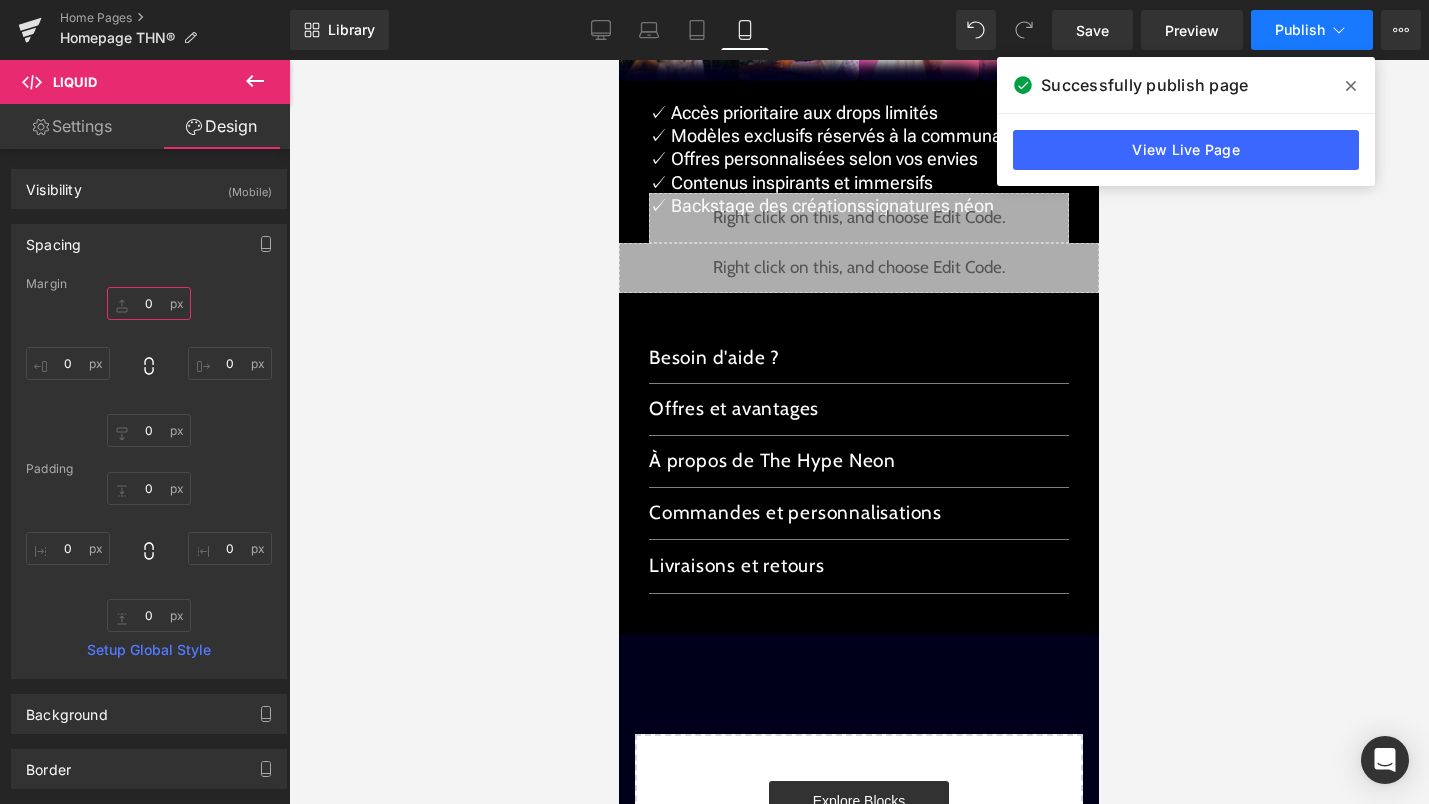 type 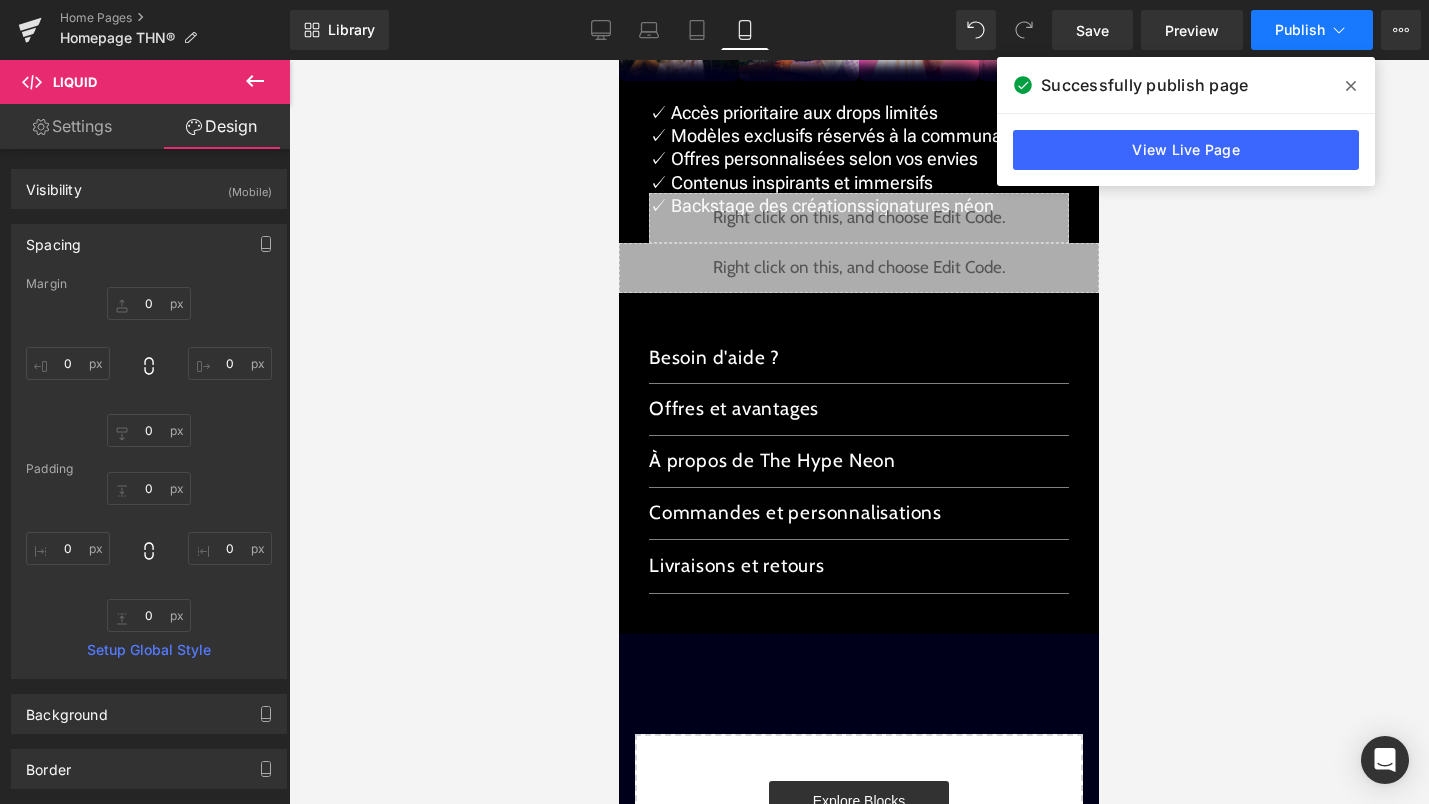 click 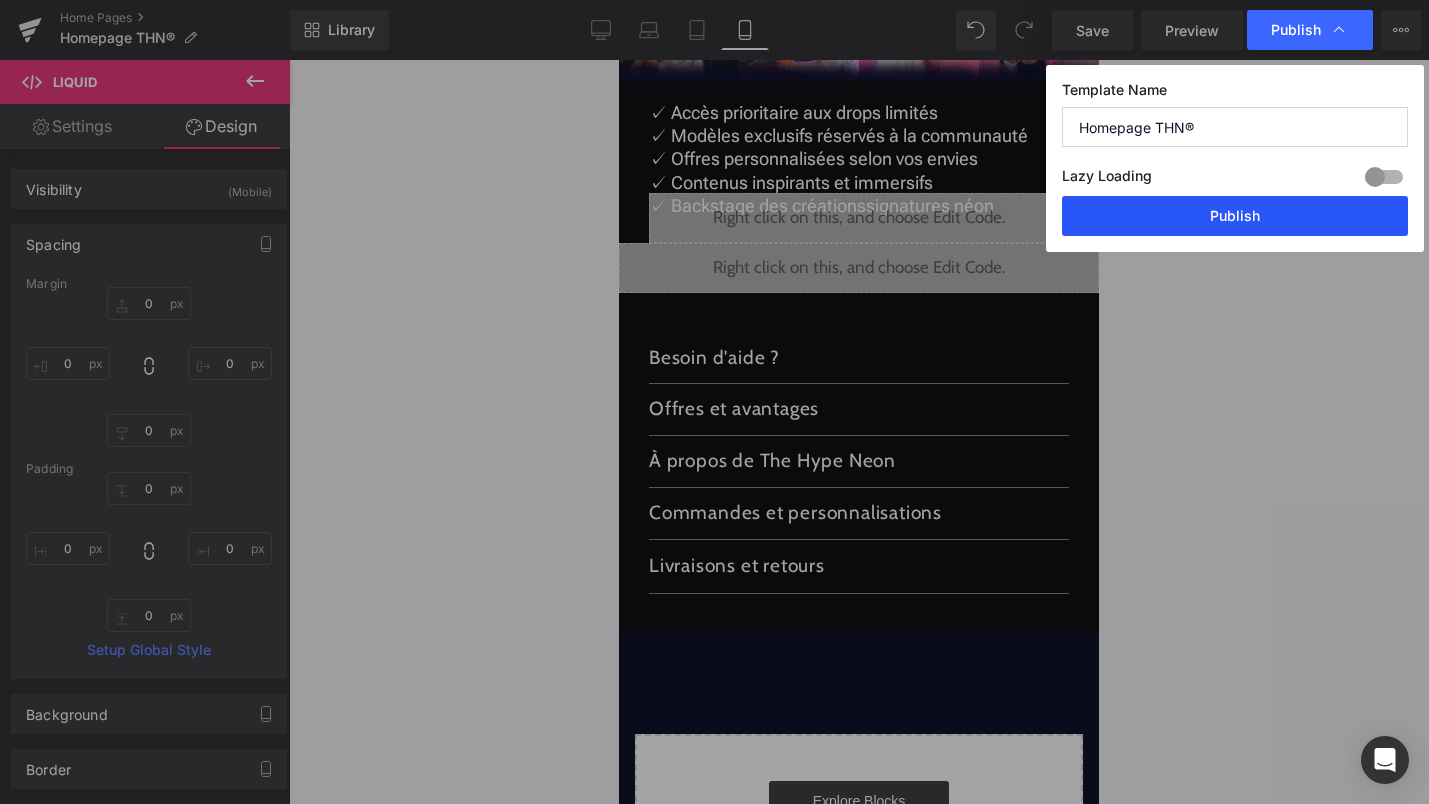 click on "Publish" at bounding box center [1235, 216] 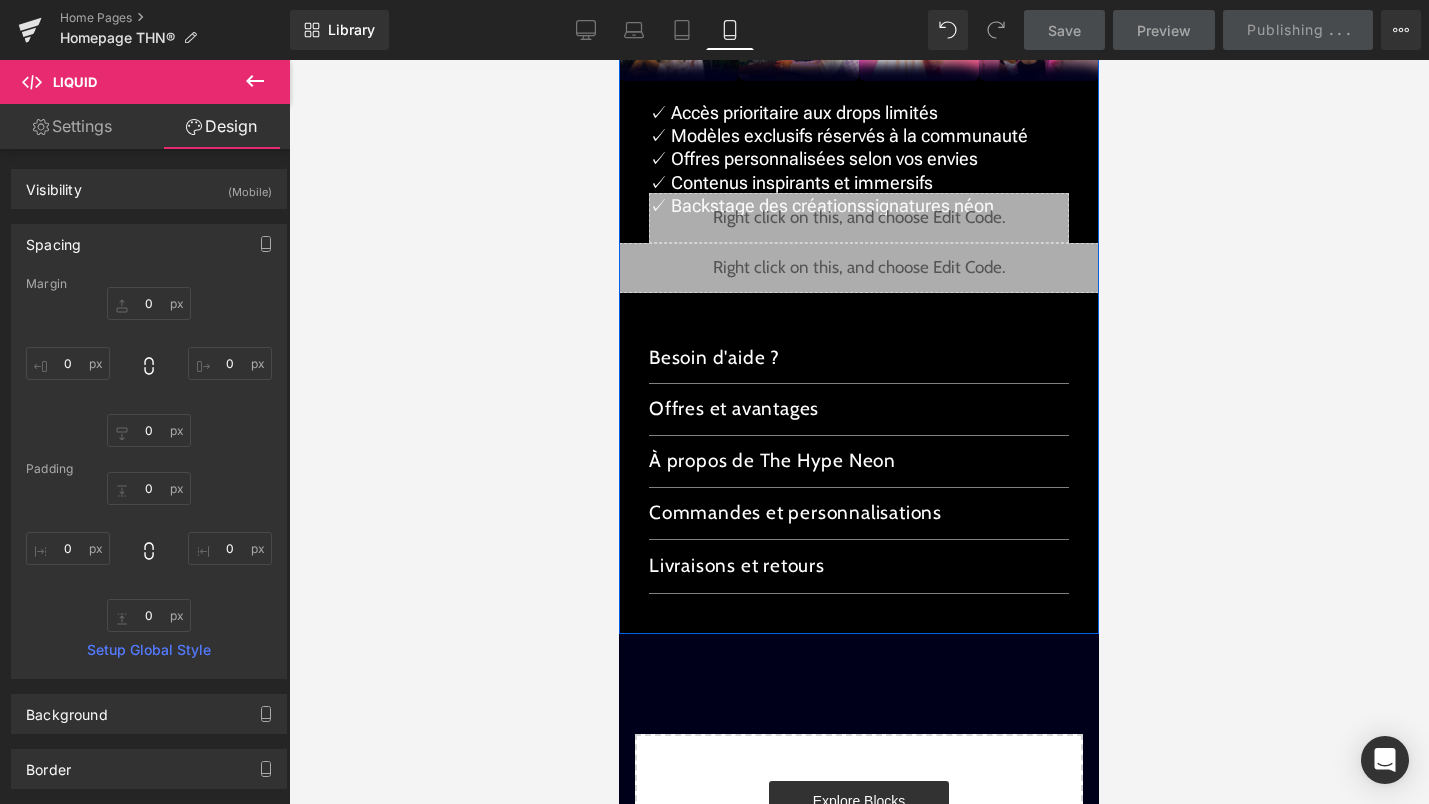 scroll, scrollTop: 2366, scrollLeft: 0, axis: vertical 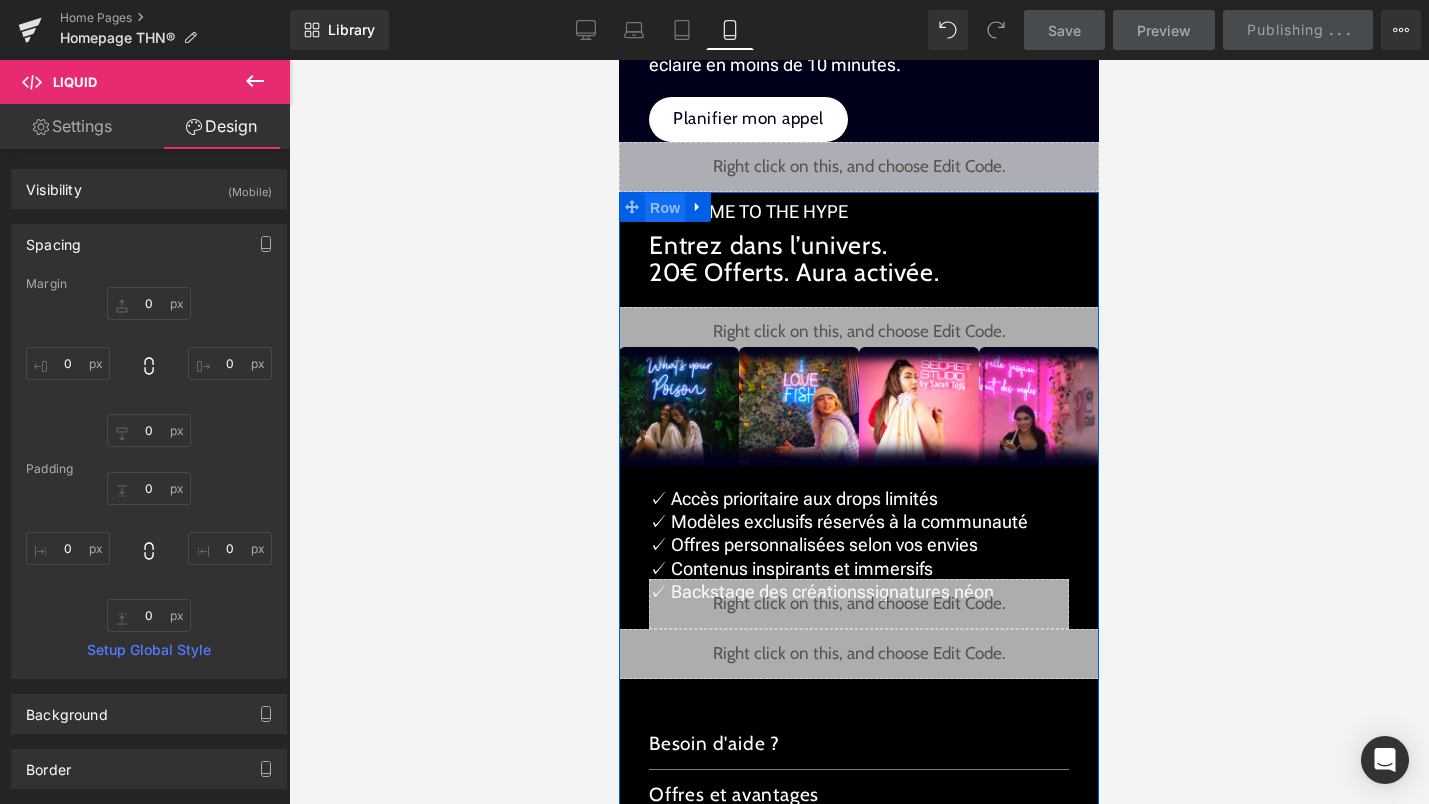 click on "Row" at bounding box center (665, 208) 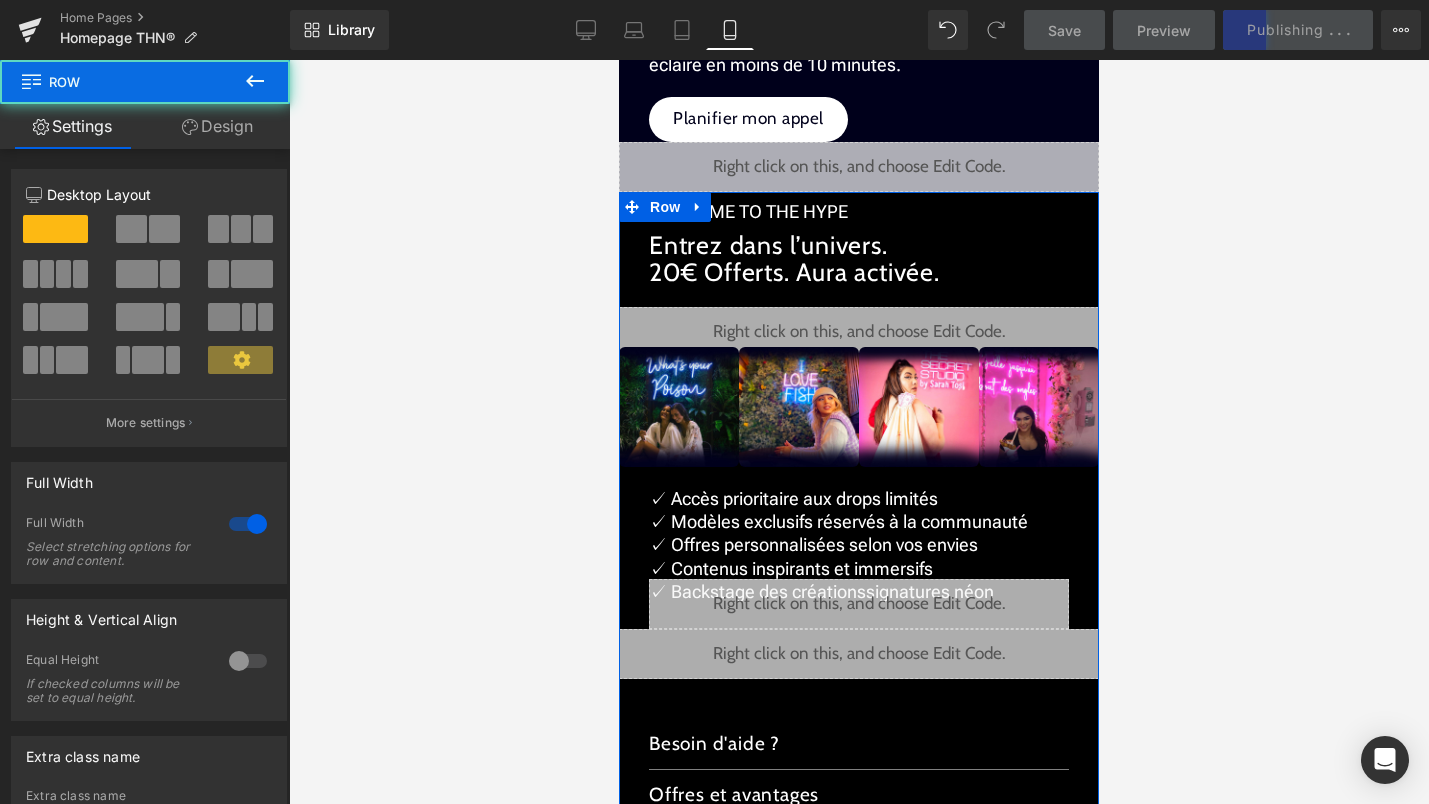 click on "Design" at bounding box center (217, 126) 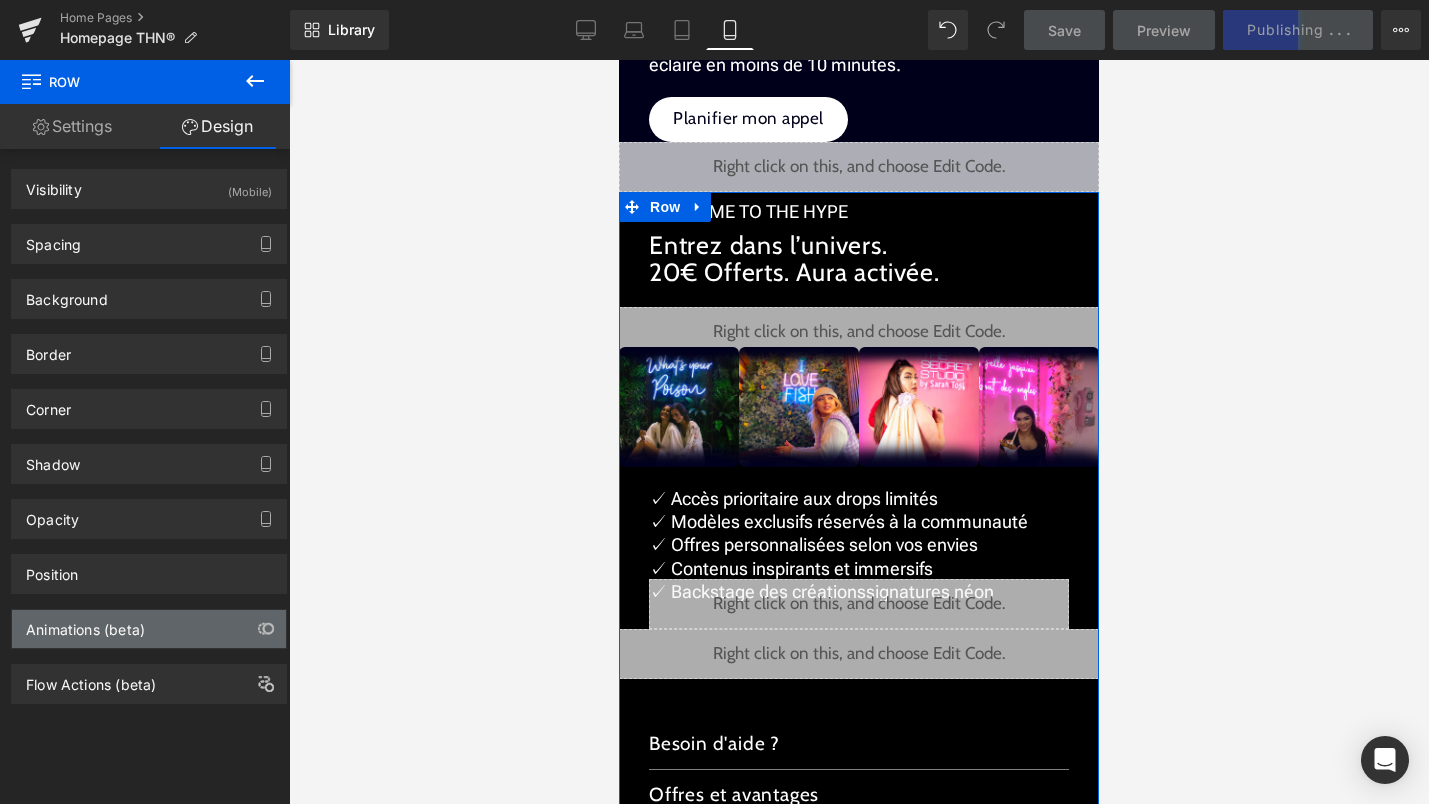 click on "Animations (beta)" at bounding box center (149, 629) 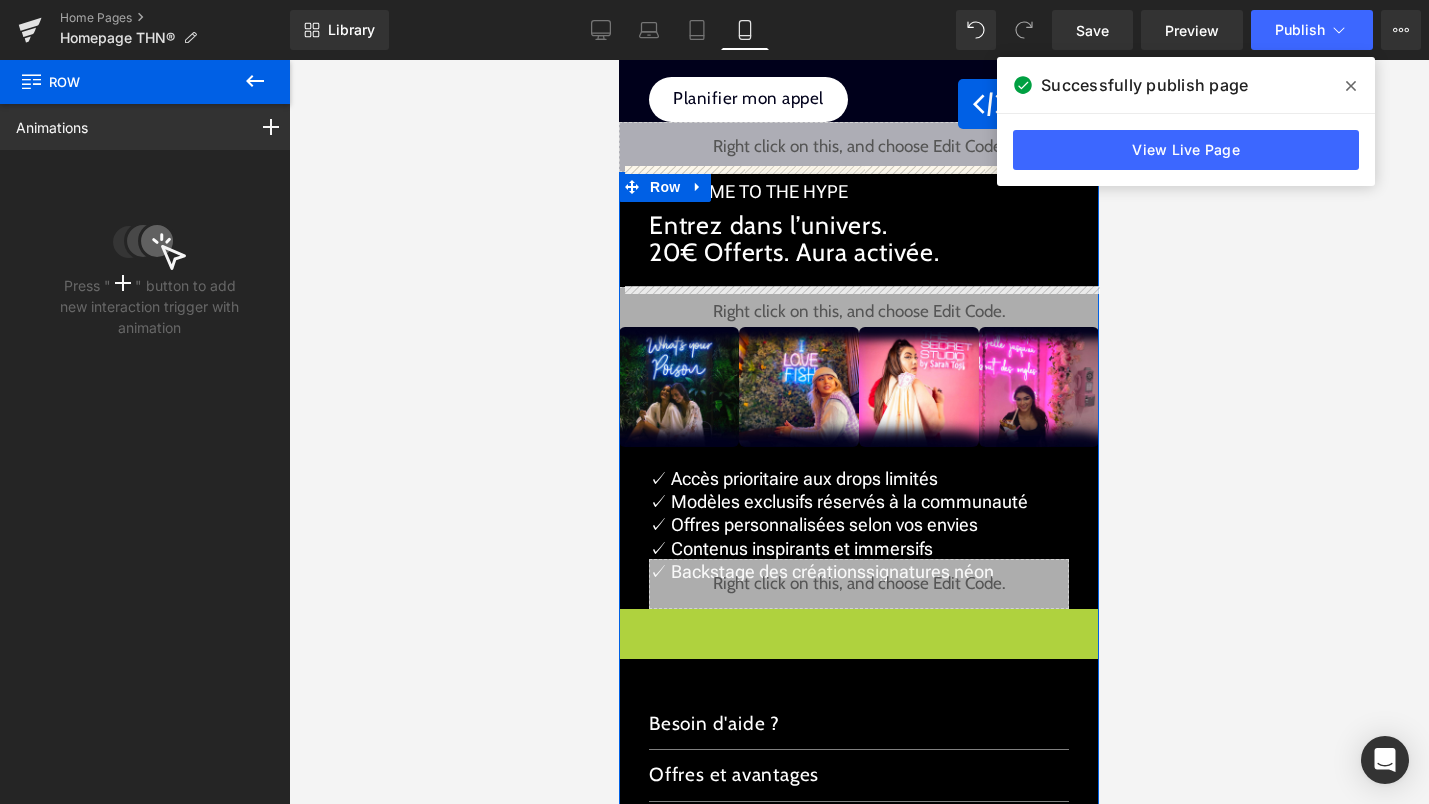 scroll, scrollTop: 2366, scrollLeft: 0, axis: vertical 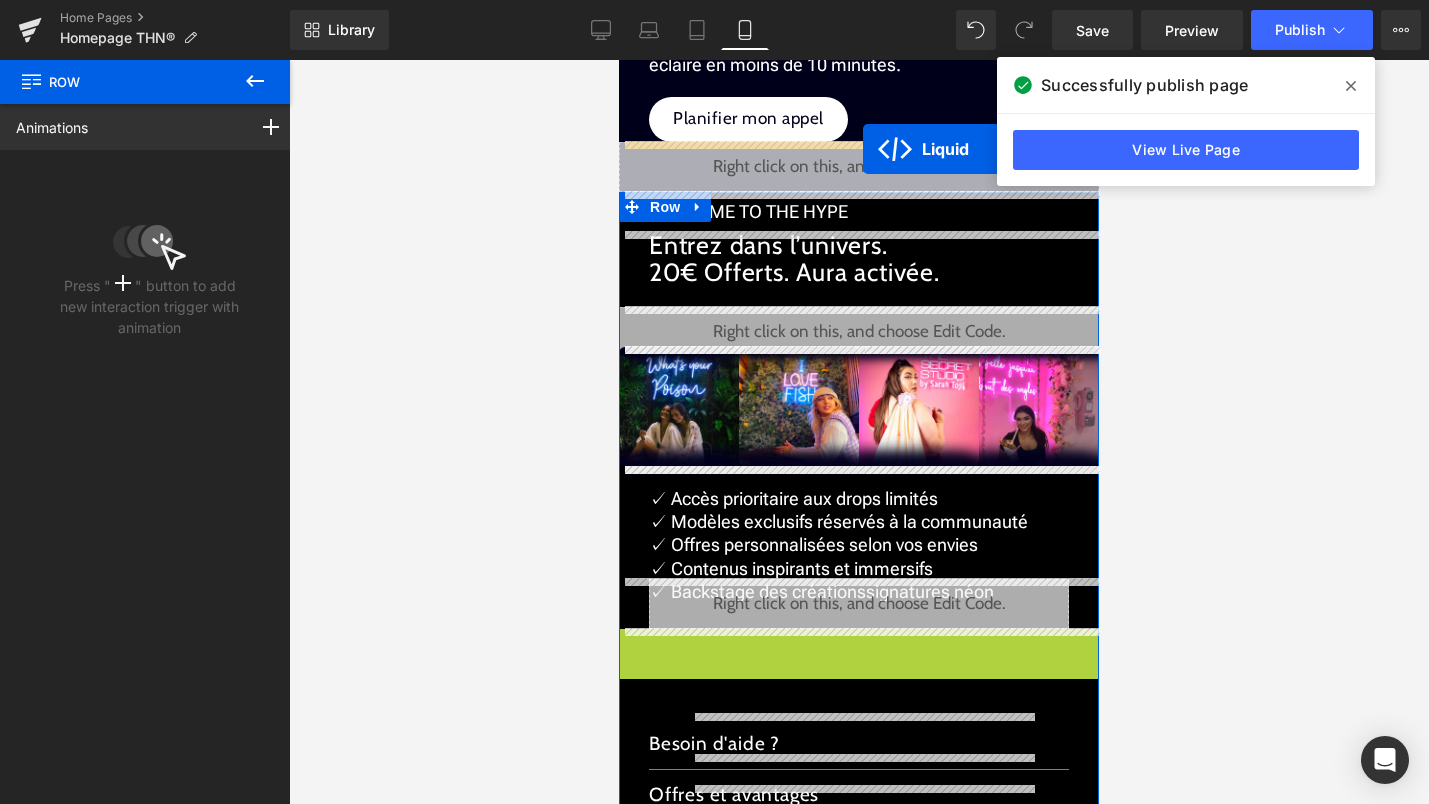 drag, startPoint x: 849, startPoint y: 649, endPoint x: 863, endPoint y: 148, distance: 501.19556 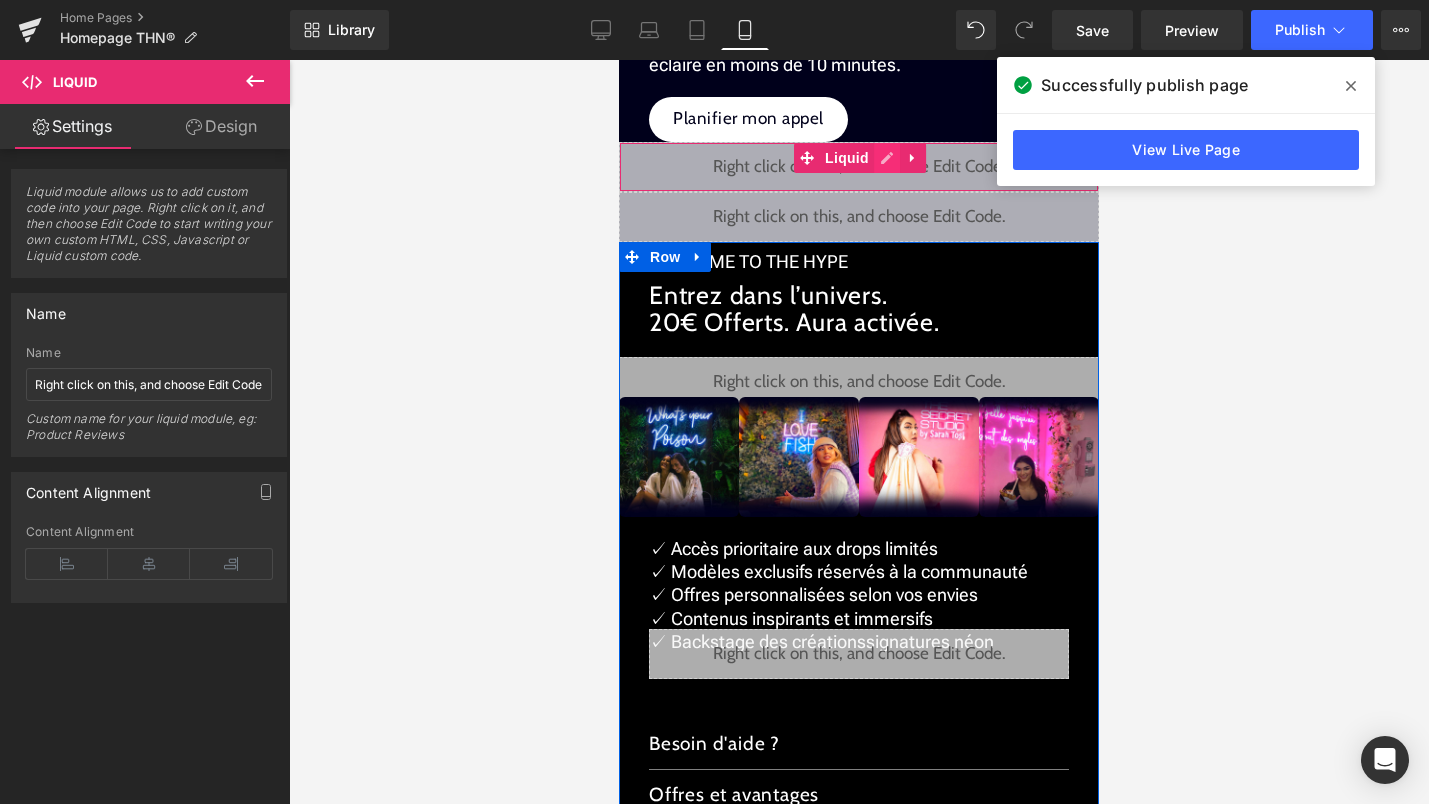 click on "Liquid" at bounding box center (859, 167) 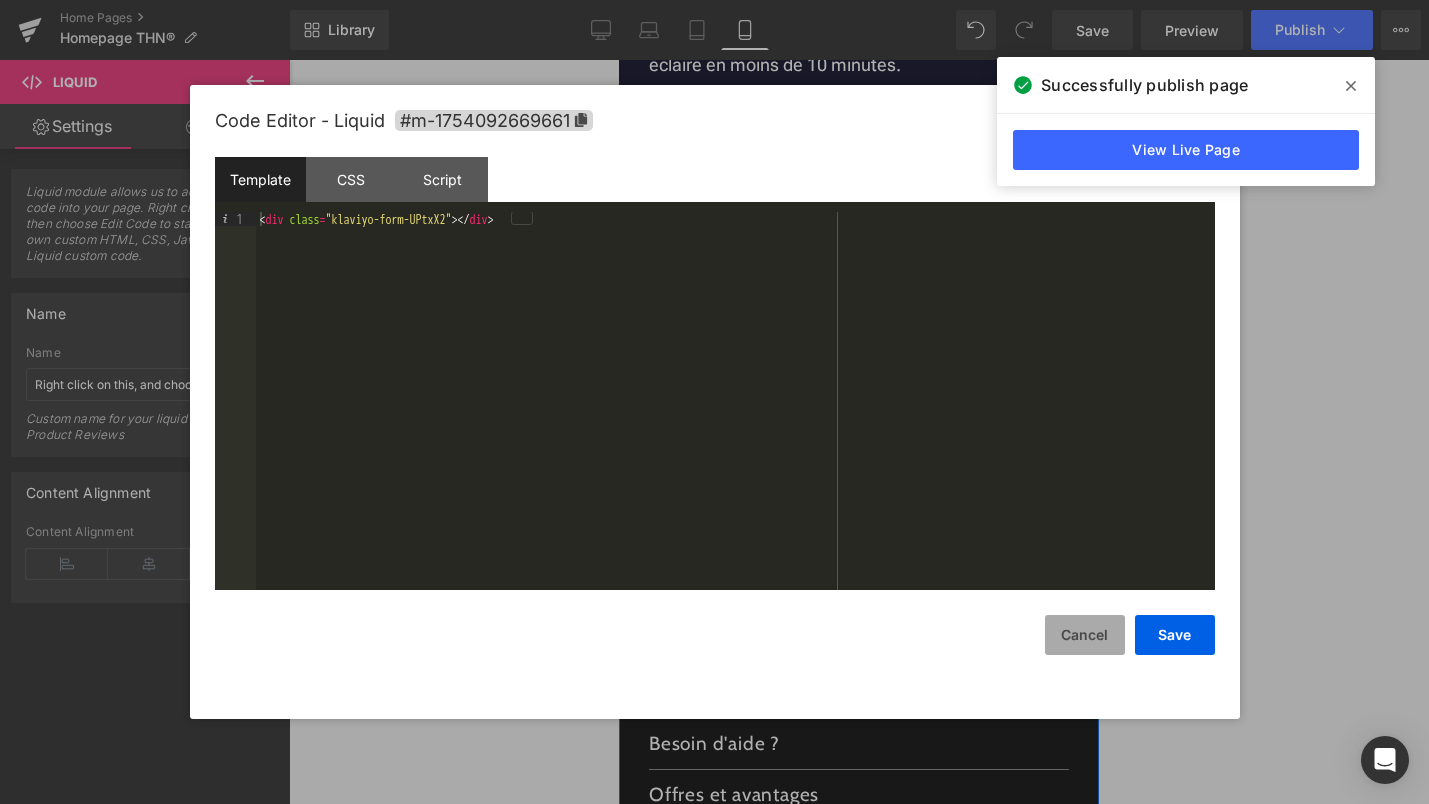 click on "Cancel" at bounding box center (1085, 635) 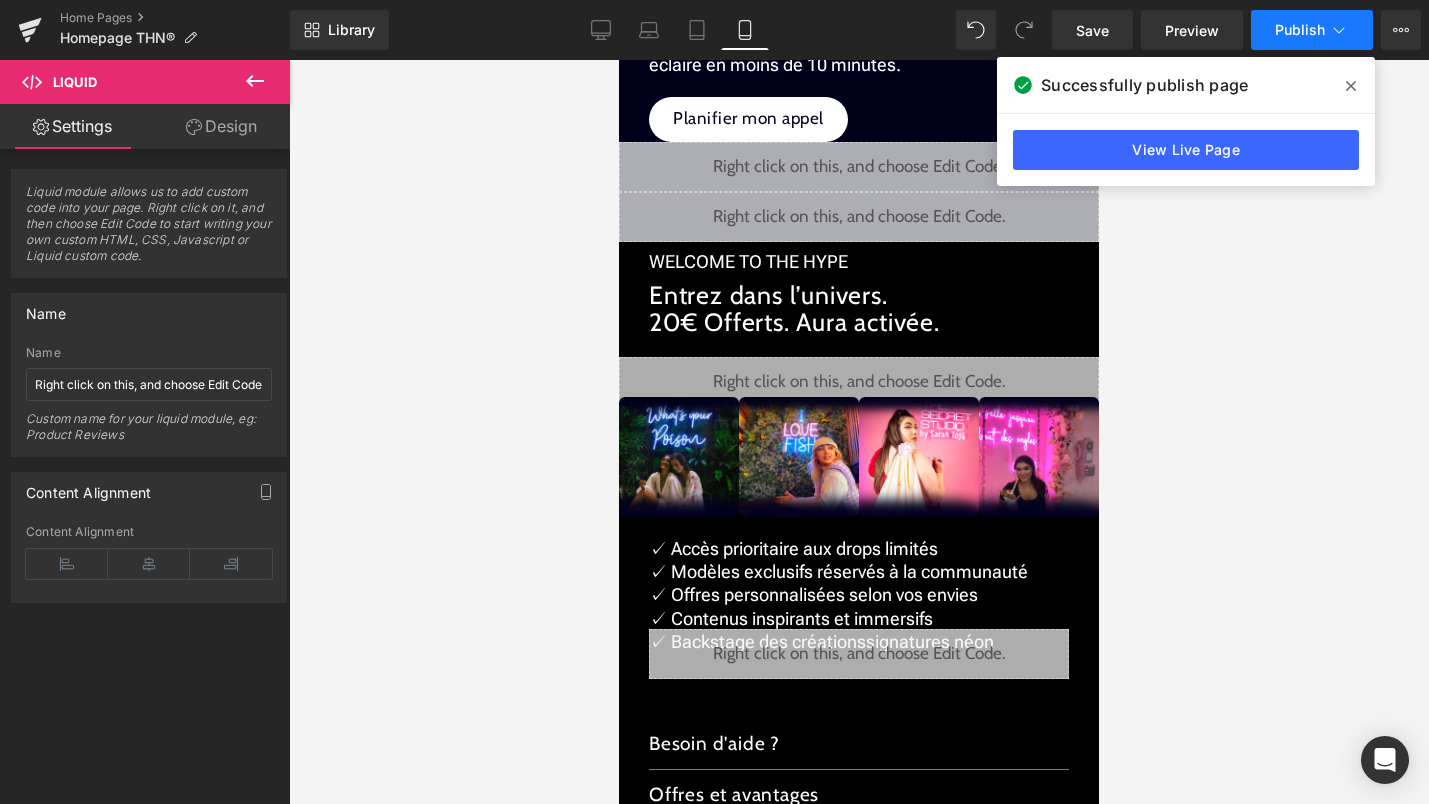 click on "Publish" at bounding box center [1300, 30] 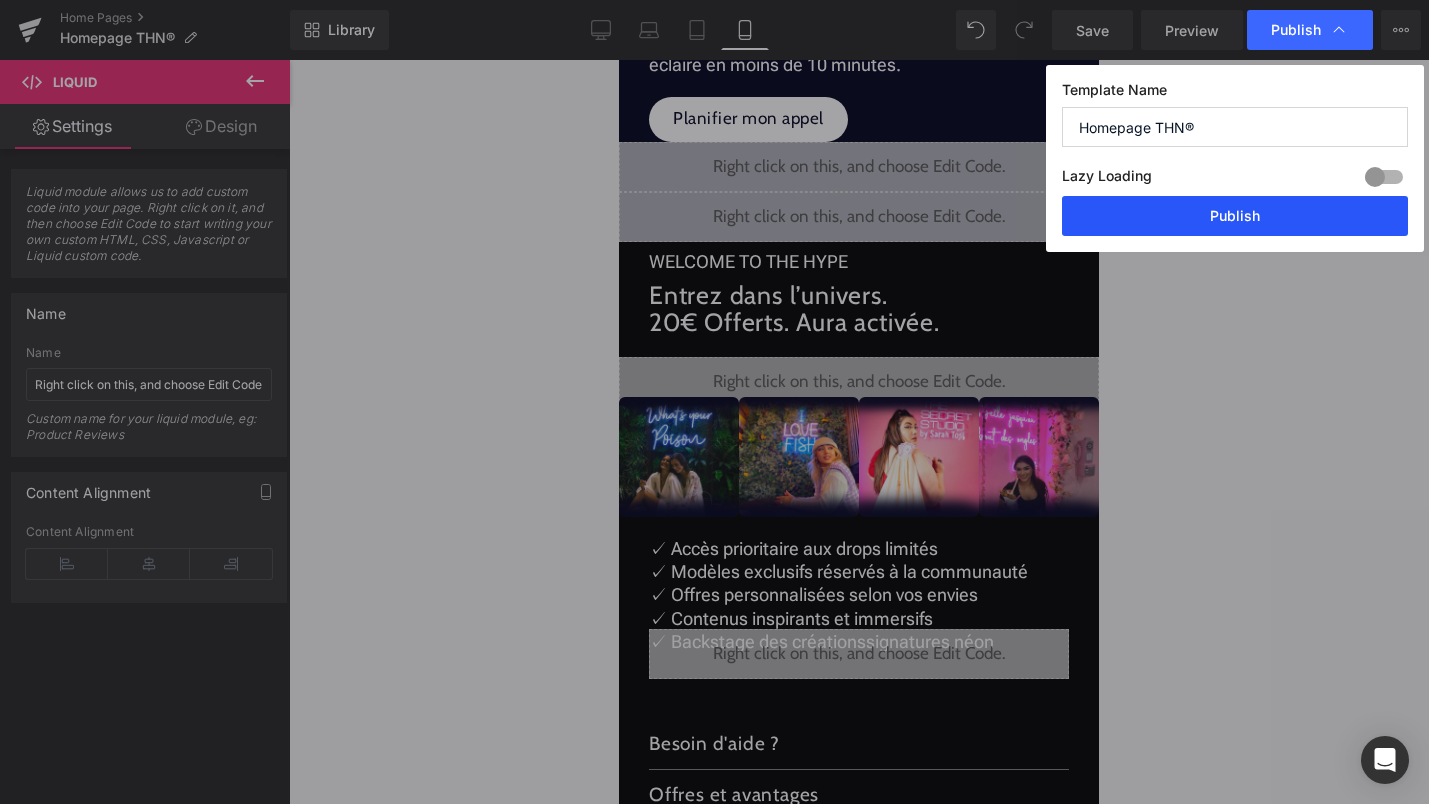 click on "Publish" at bounding box center (1235, 216) 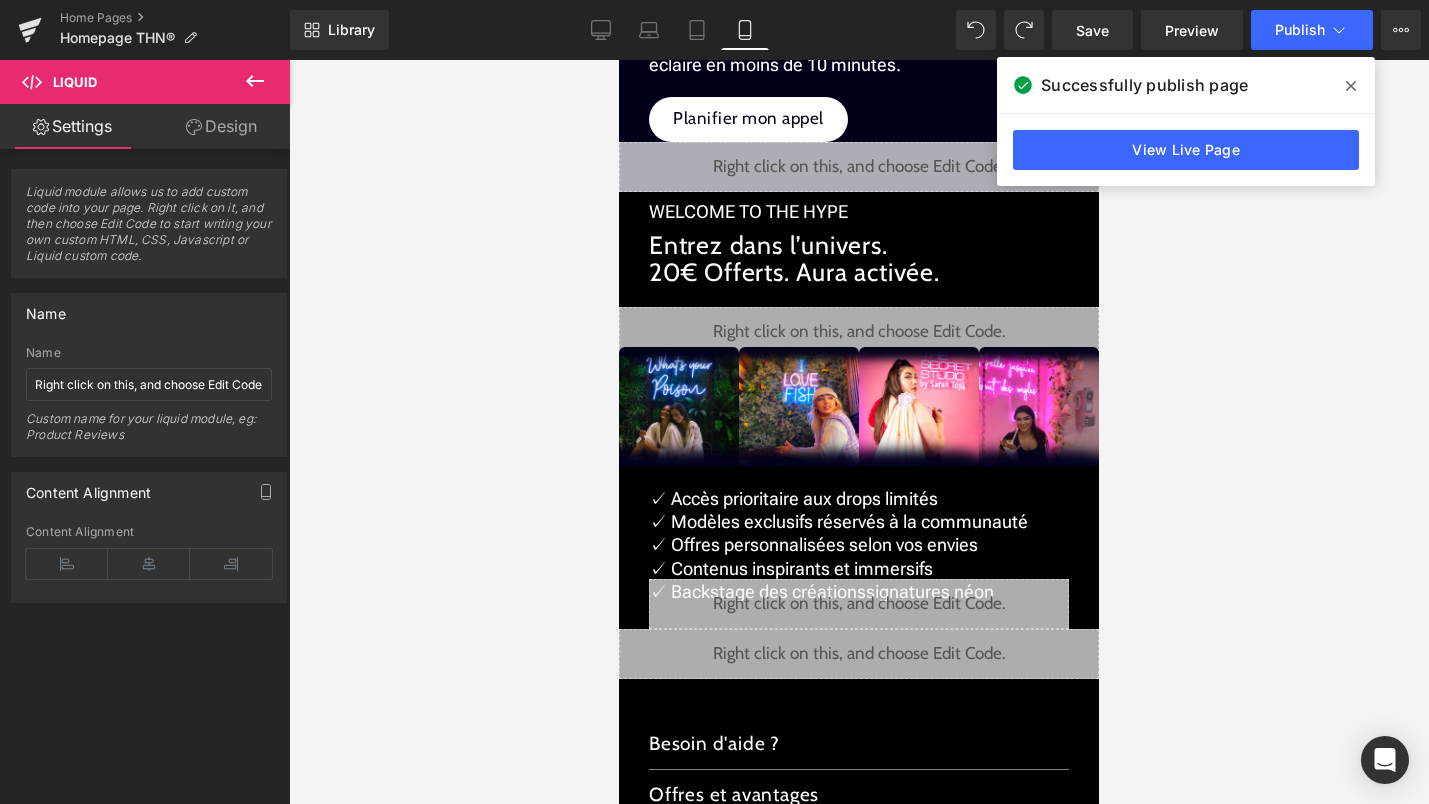 click 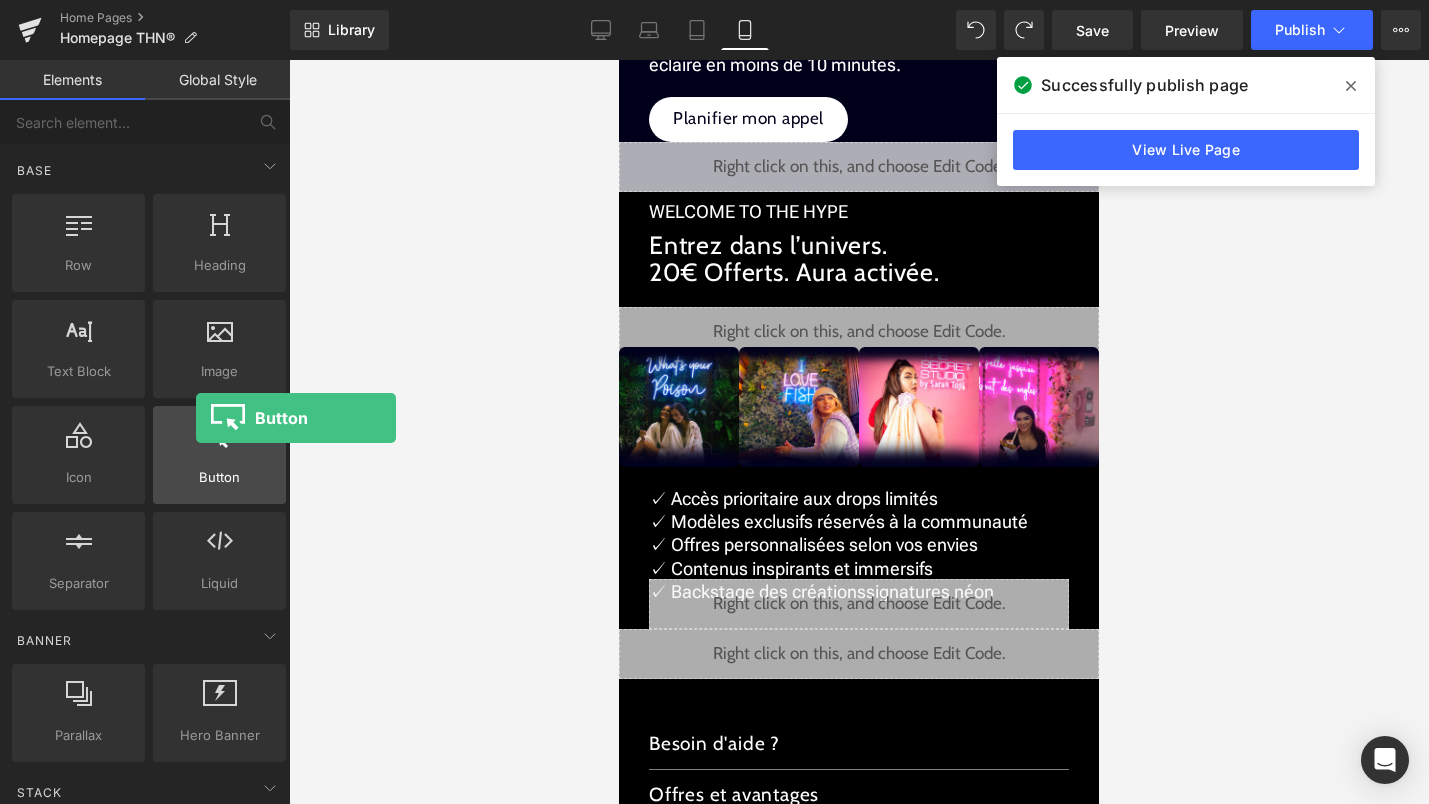 drag, startPoint x: 212, startPoint y: 424, endPoint x: 196, endPoint y: 418, distance: 17.088007 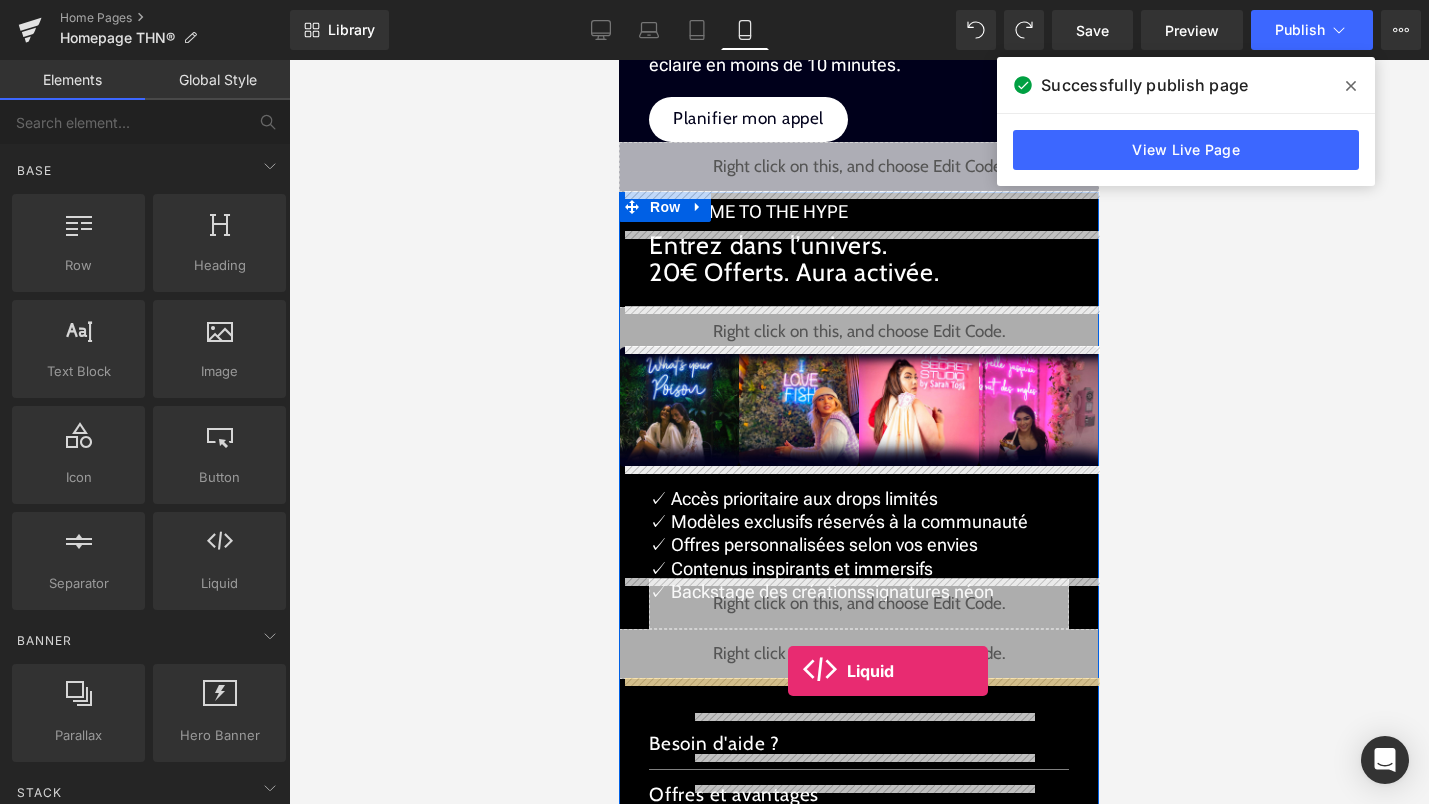 drag, startPoint x: 956, startPoint y: 635, endPoint x: 788, endPoint y: 670, distance: 171.60712 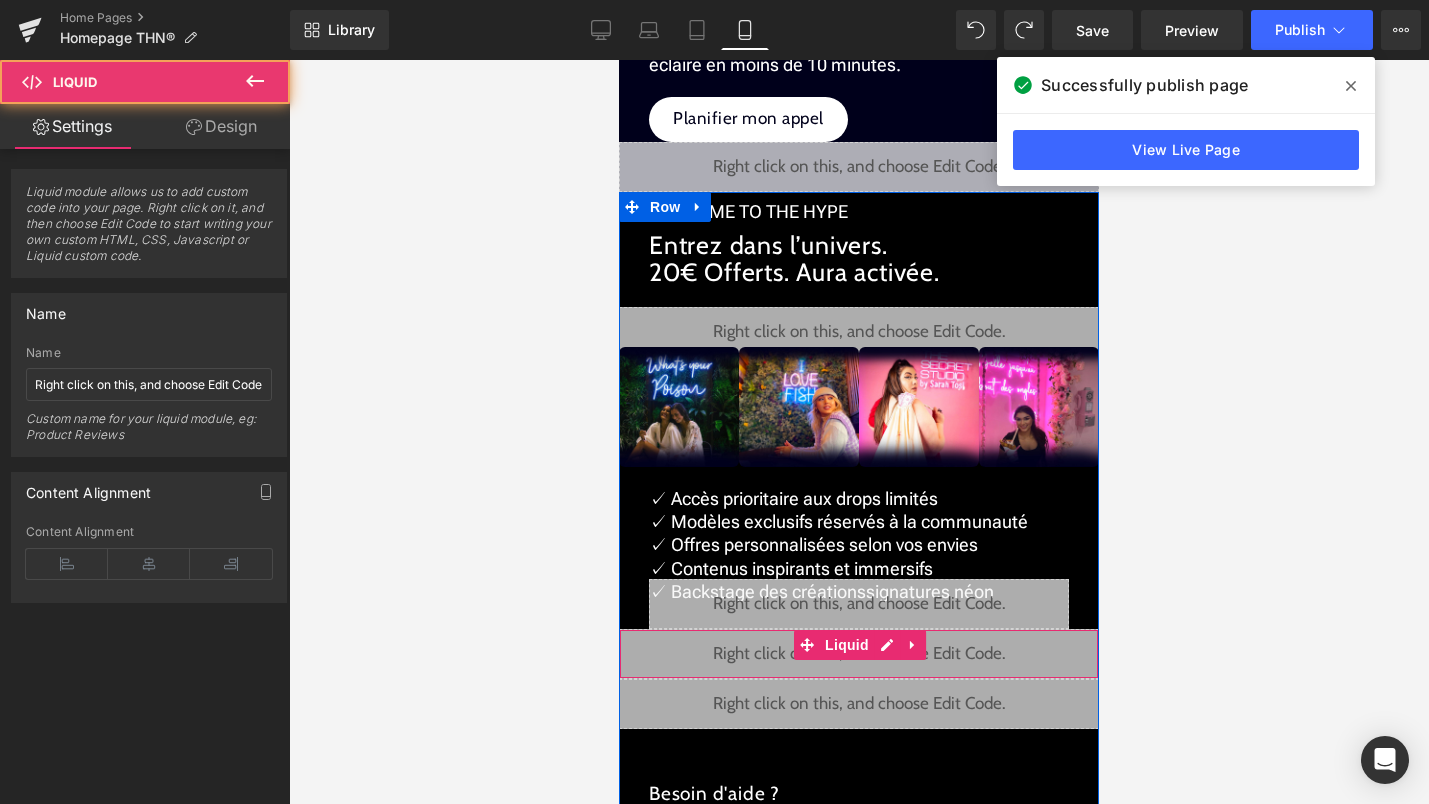 click on "Liquid" at bounding box center [859, 654] 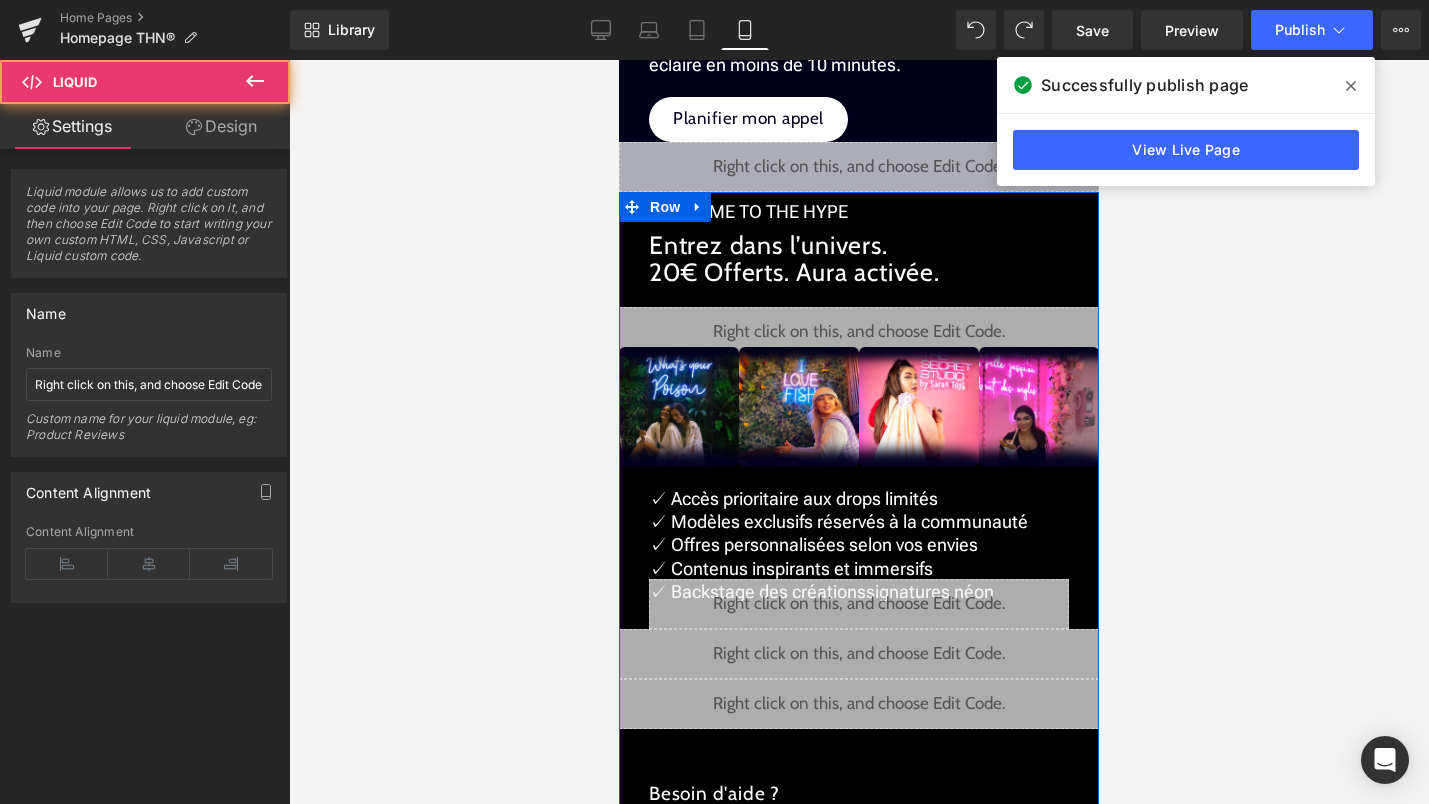 click on "Liquid" at bounding box center (859, 654) 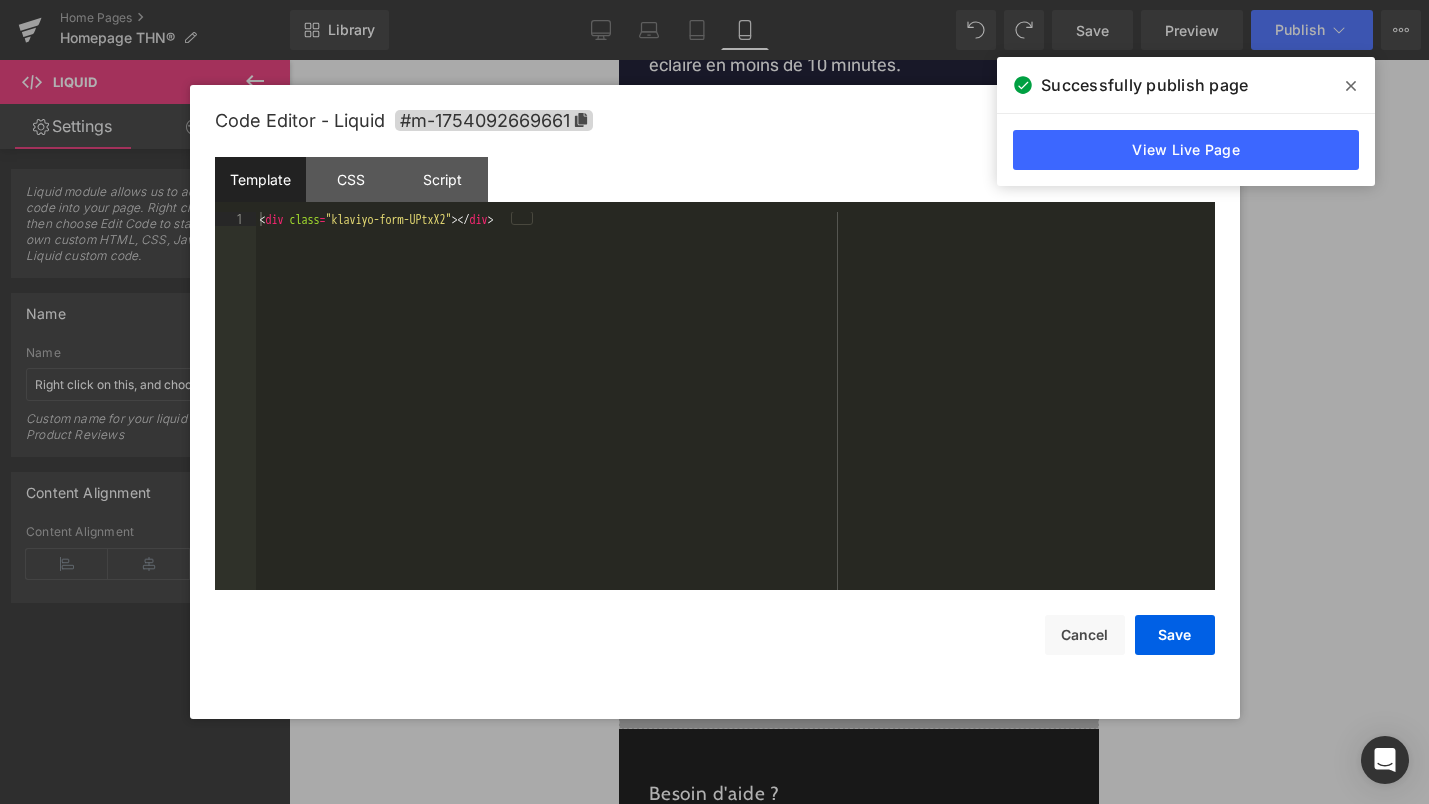 click on "< div   class = "klaviyo-form-UPtxX2" > </ div >" at bounding box center (735, 415) 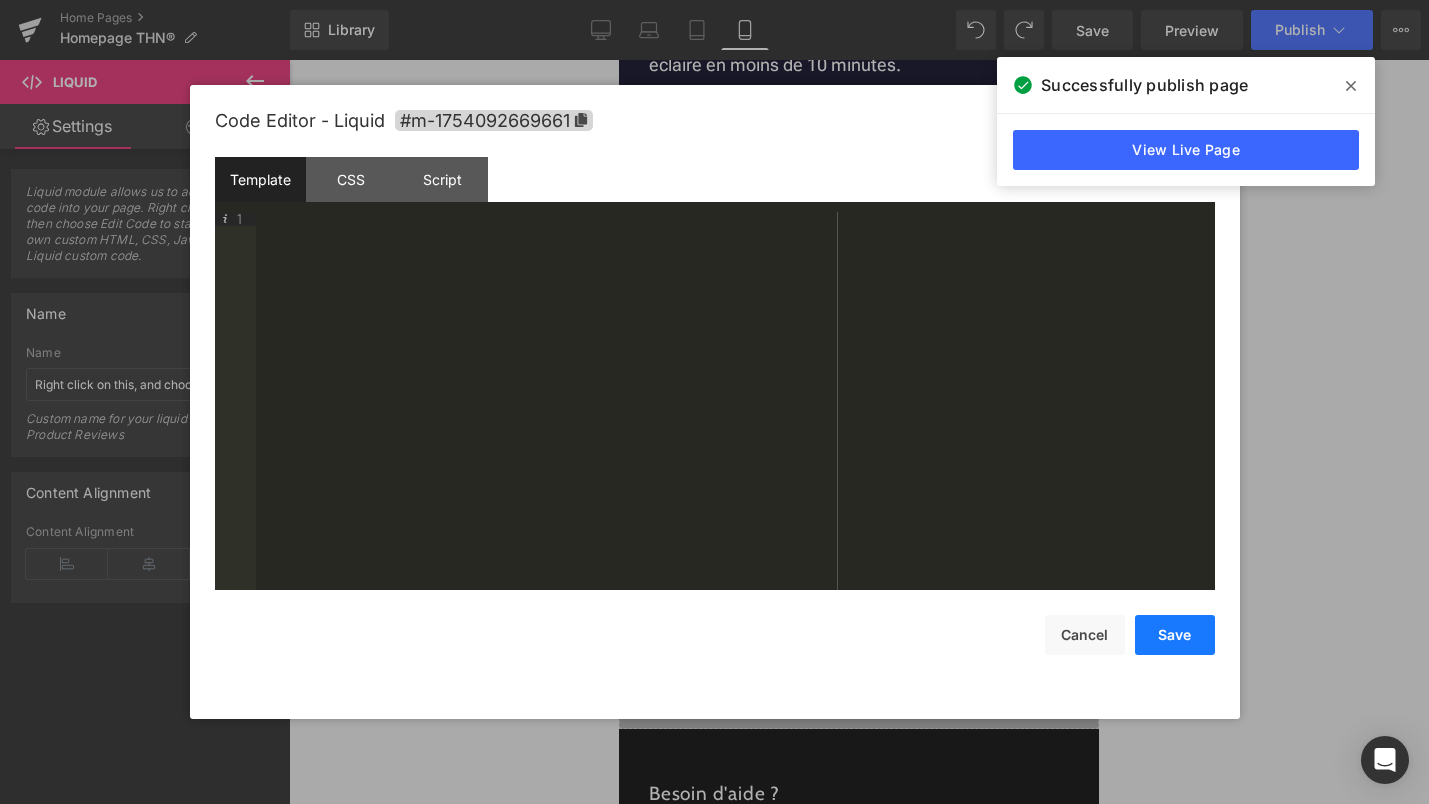 click on "Save" at bounding box center [1175, 635] 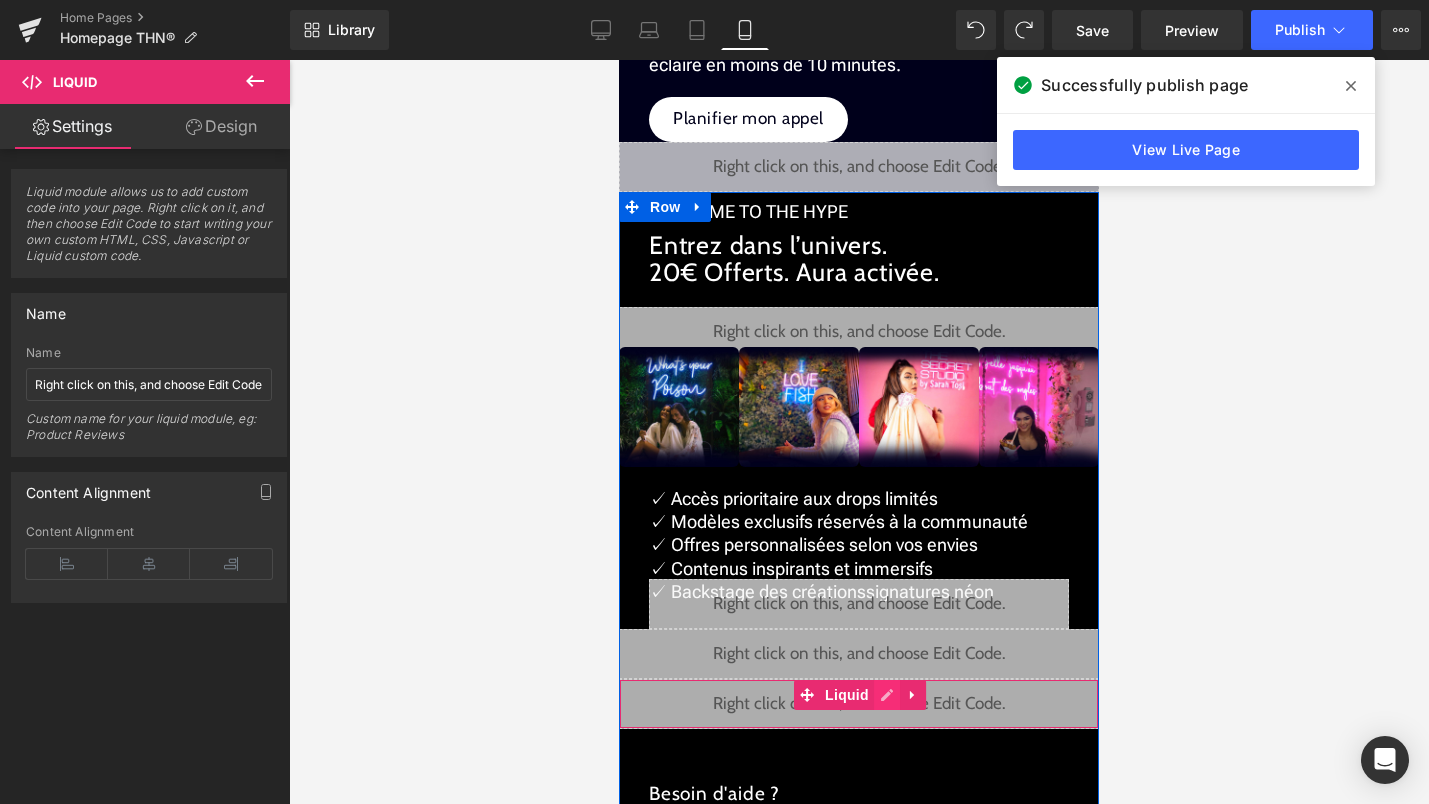 click on "Liquid" at bounding box center [859, 704] 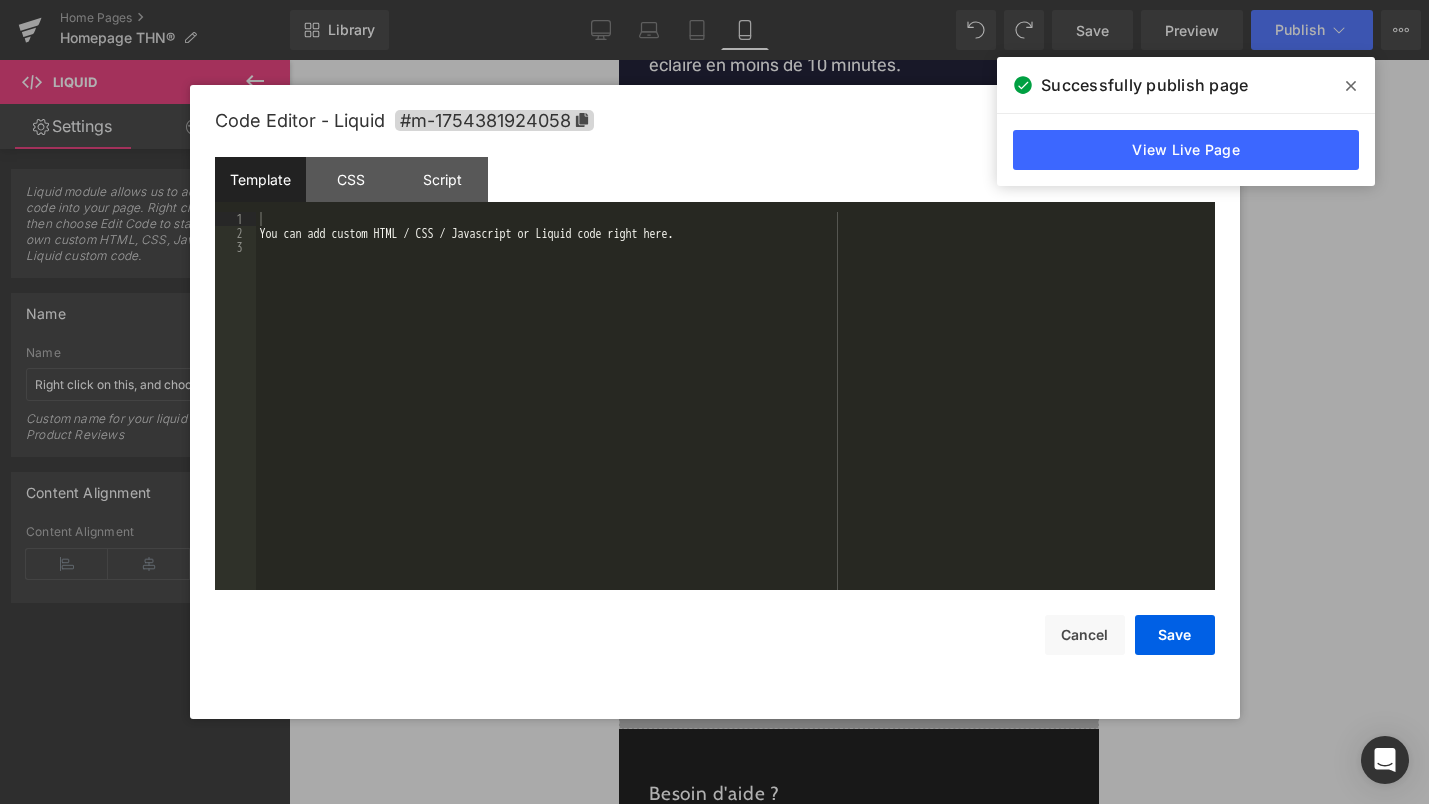 click on "You can add custom HTML / CSS / Javascript or Liquid code right here." at bounding box center [735, 415] 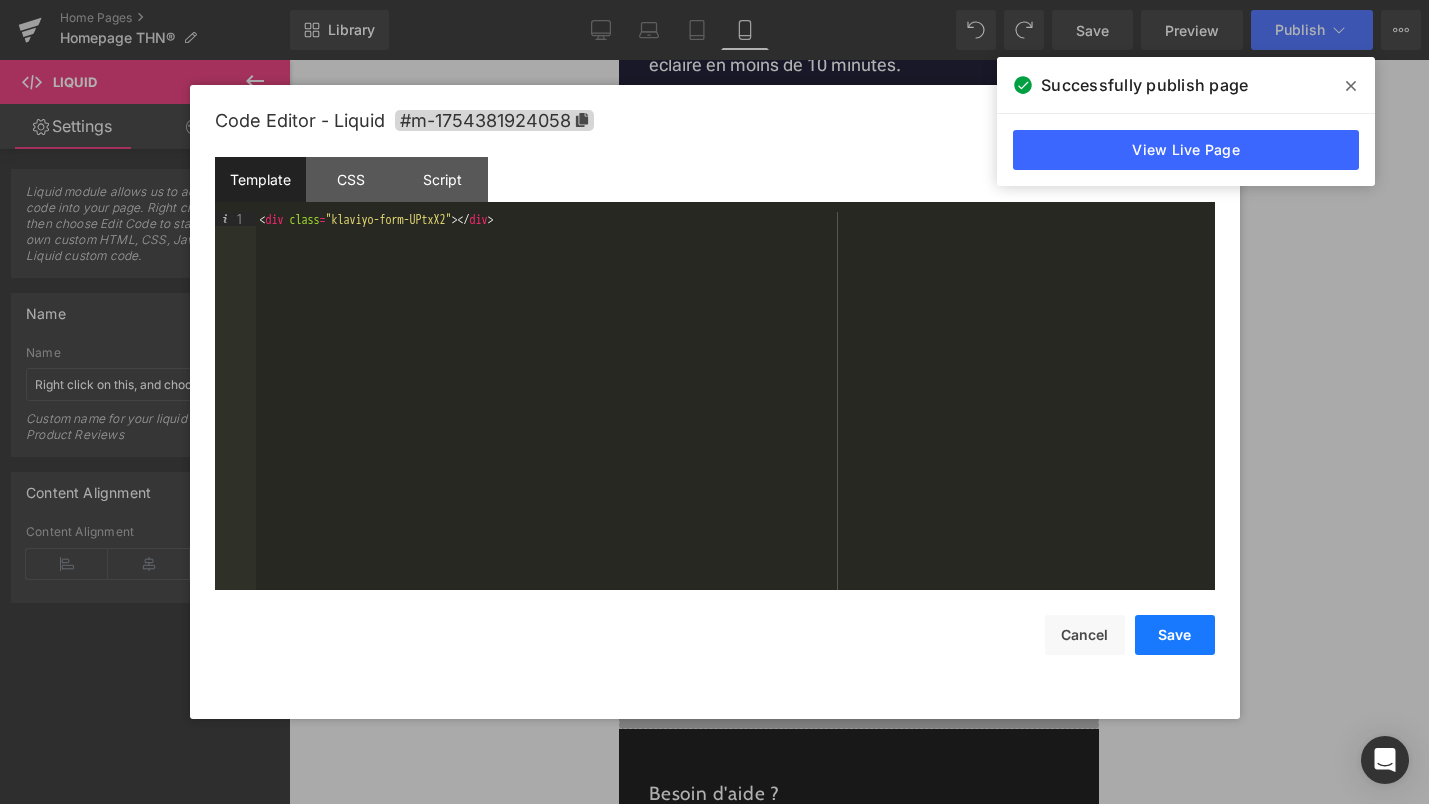 click on "Save" at bounding box center (1175, 635) 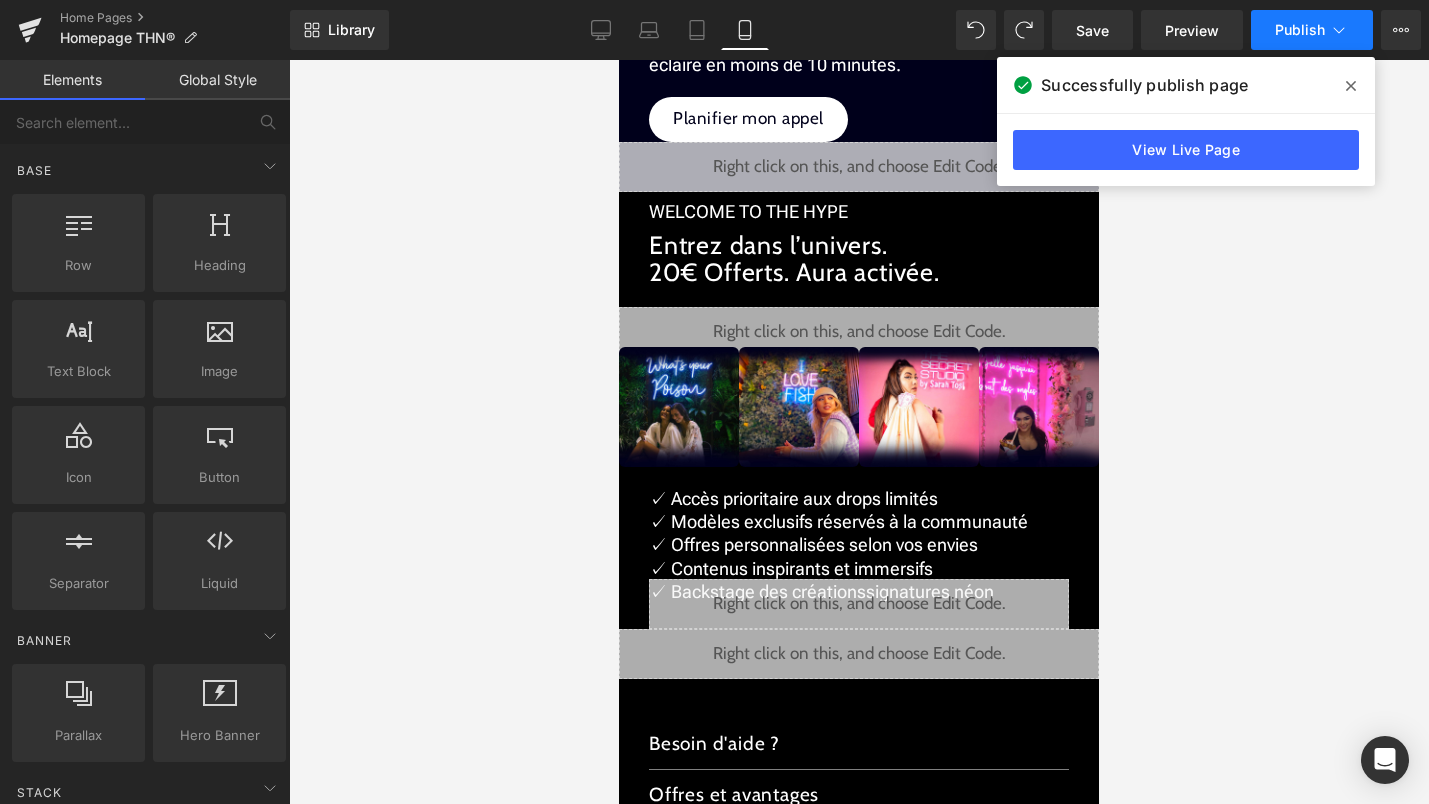 click on "Publish" at bounding box center (1300, 30) 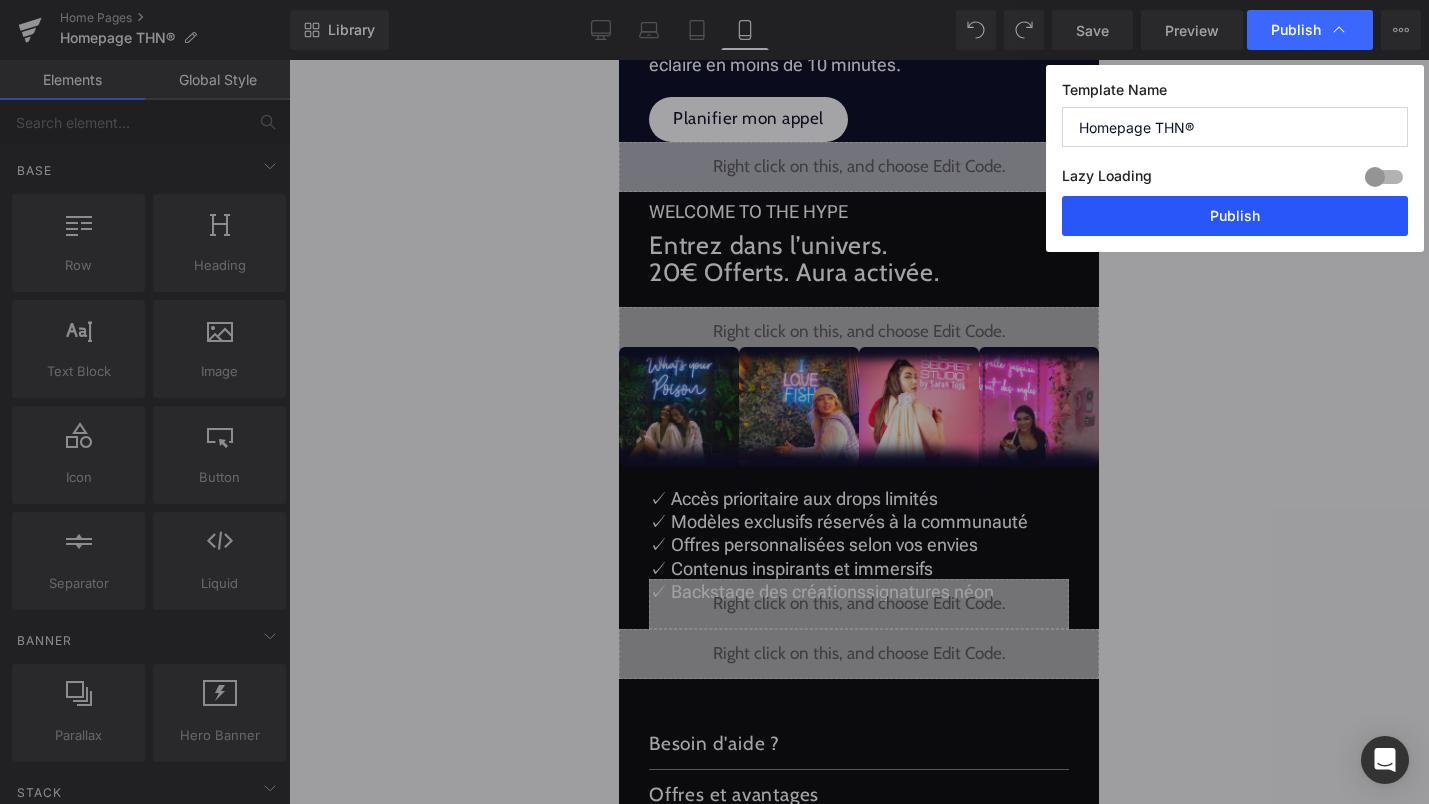 click on "Publish" at bounding box center (1235, 216) 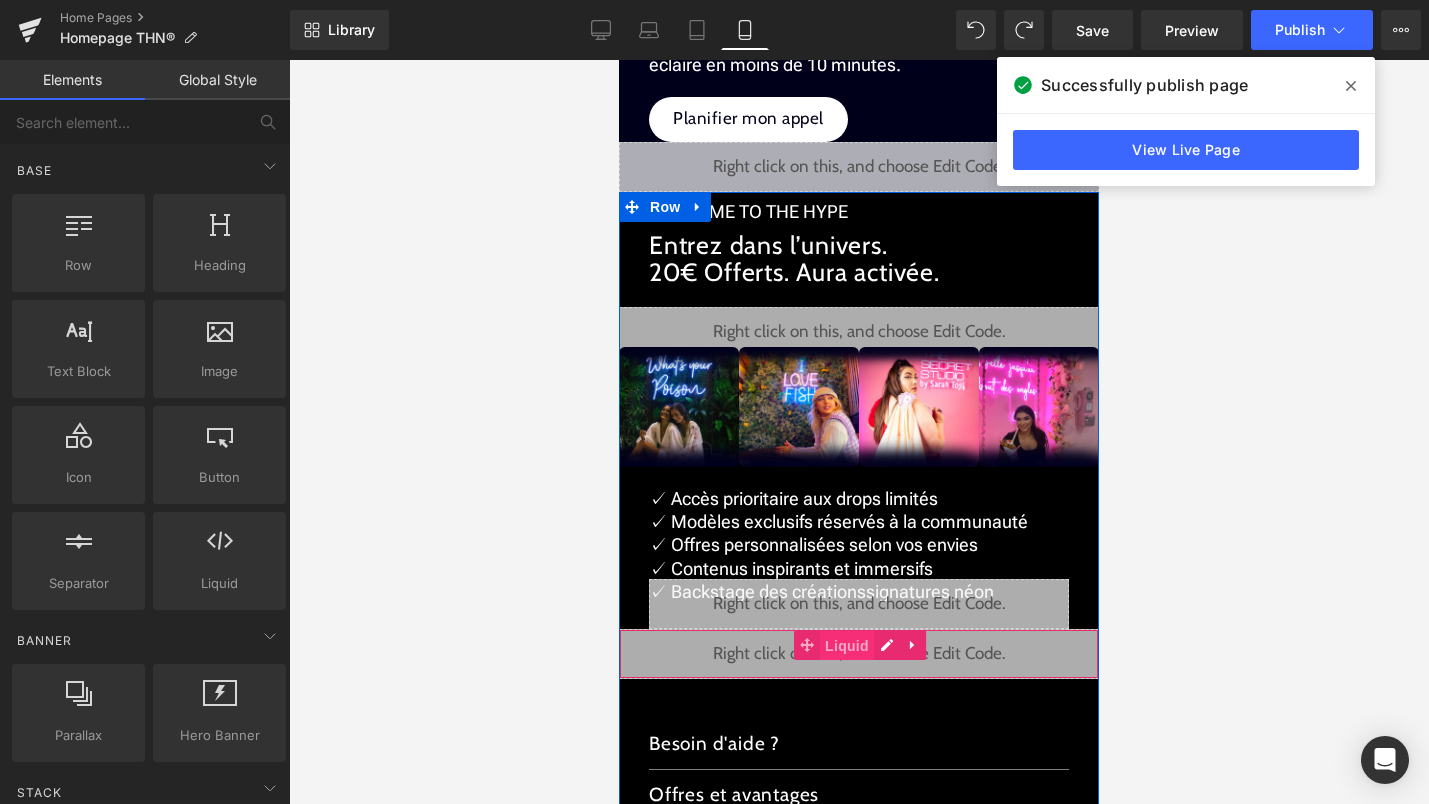 click on "Liquid" at bounding box center (847, 646) 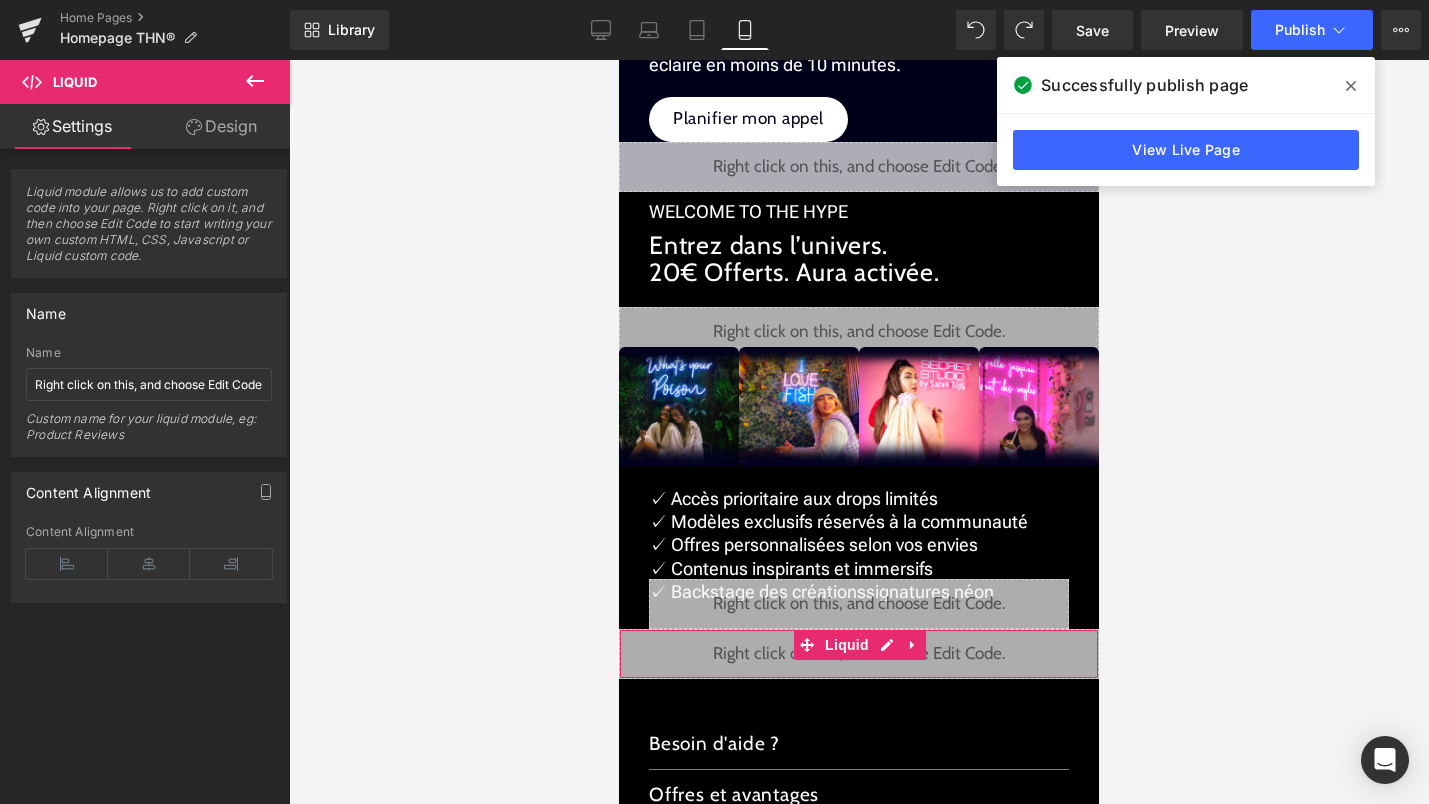 click on "Design" at bounding box center [221, 126] 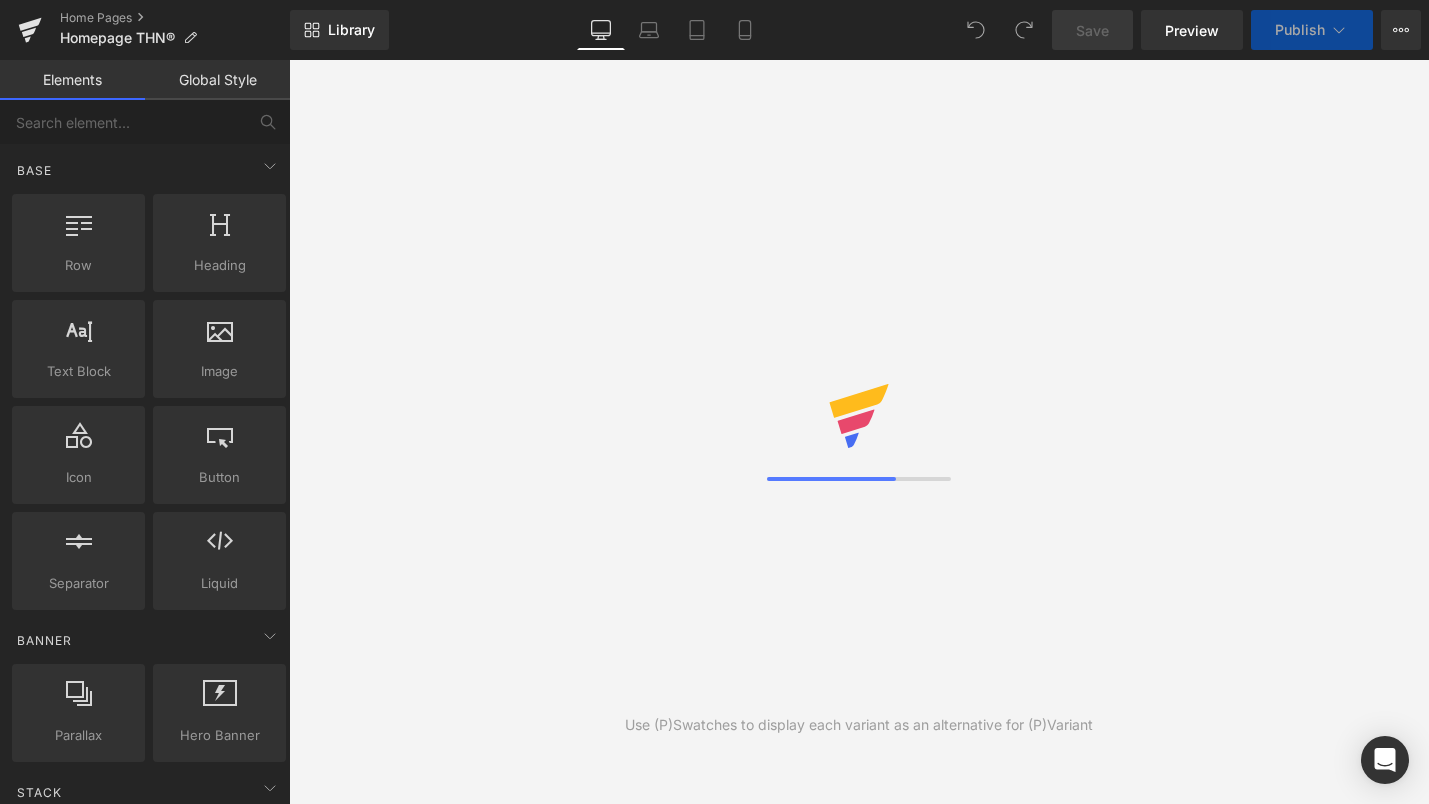 scroll, scrollTop: 0, scrollLeft: 0, axis: both 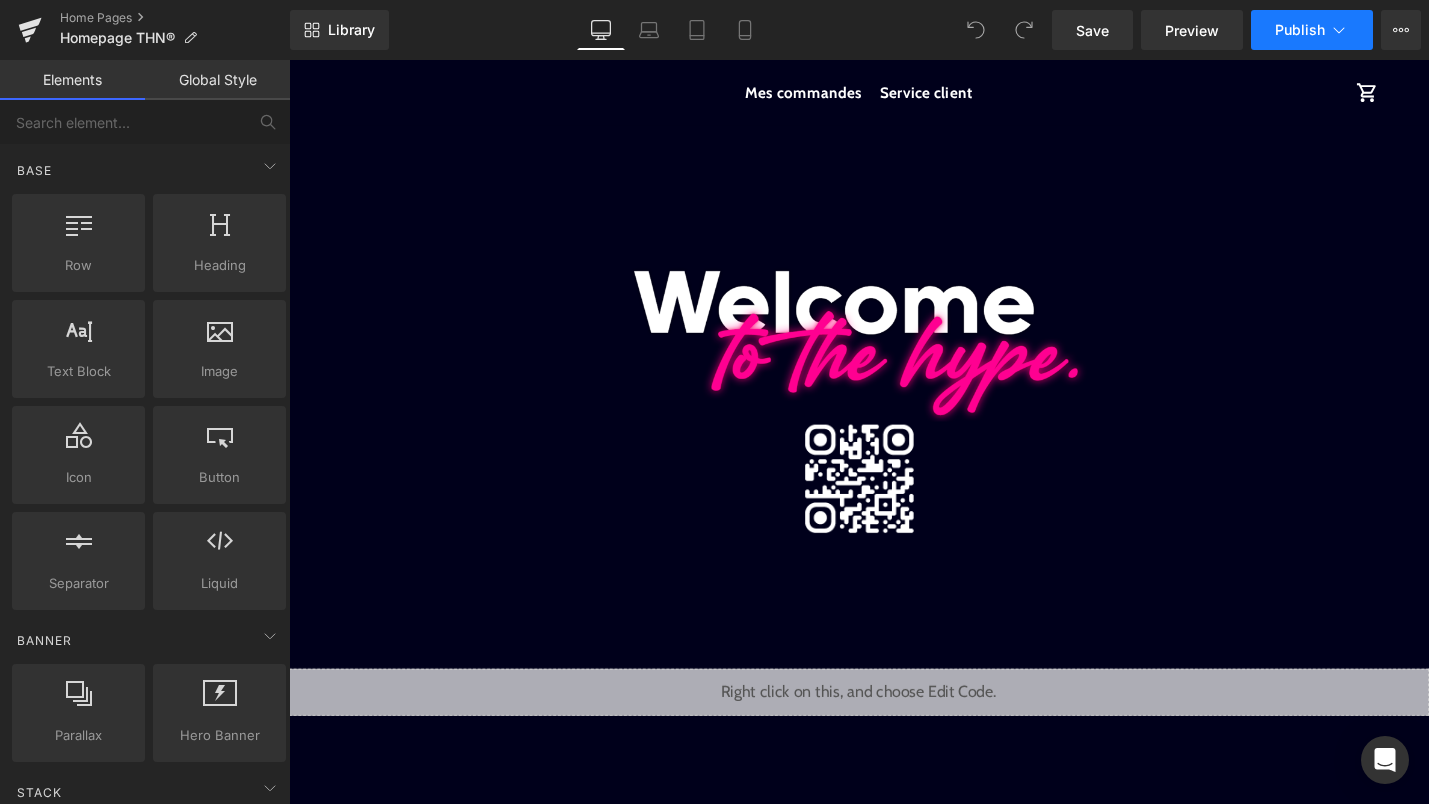 click on "Publish" at bounding box center (1312, 30) 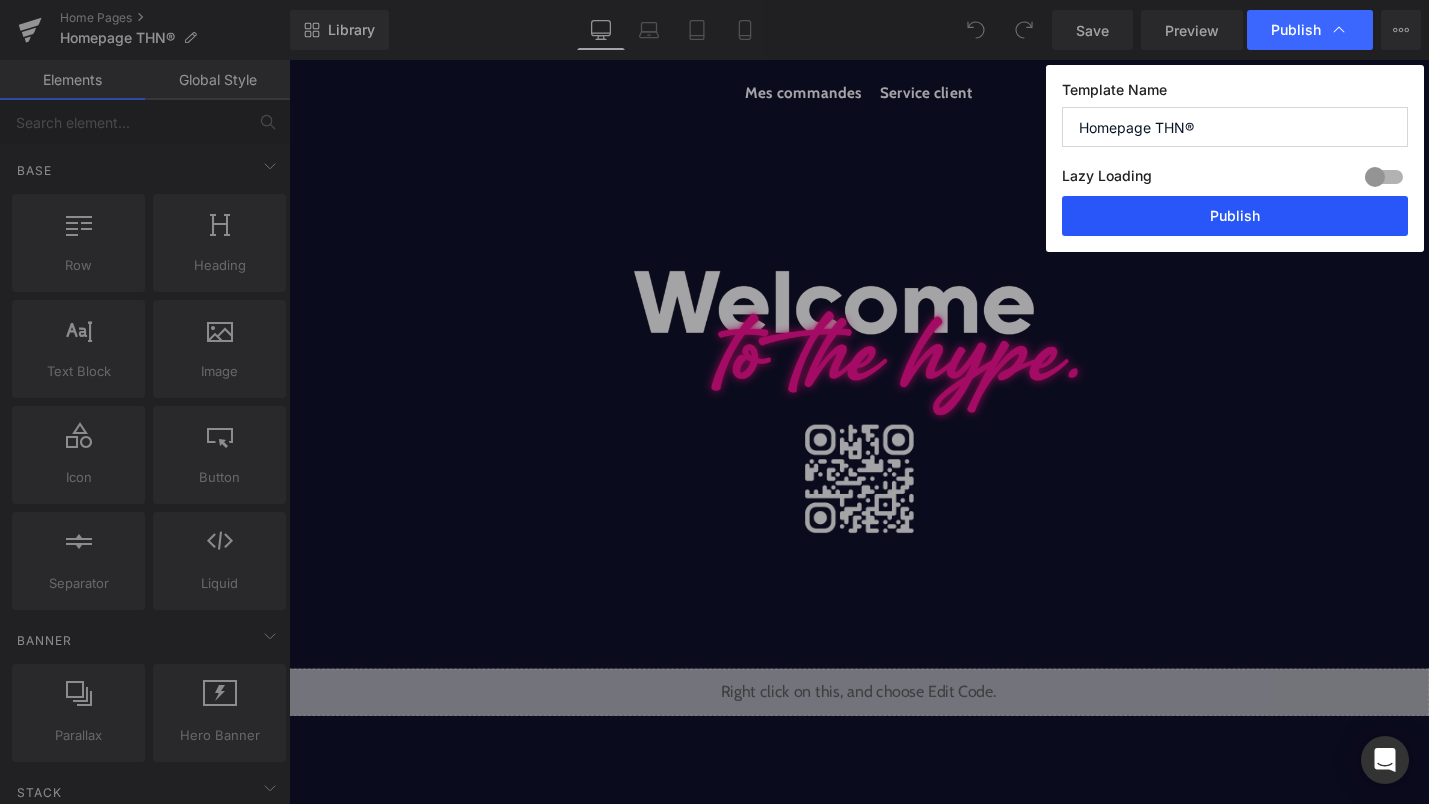 click on "Publish" at bounding box center (1235, 216) 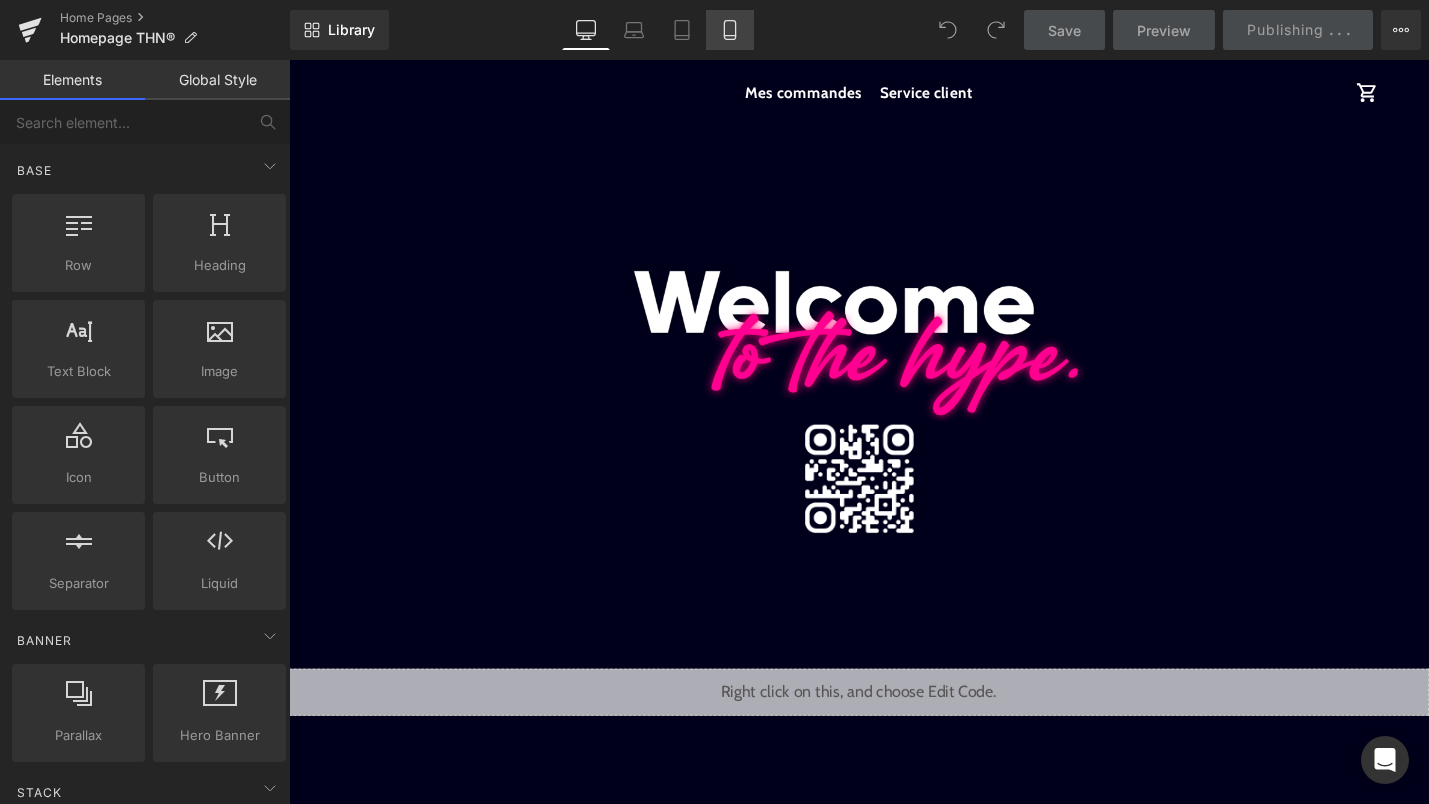 click on "Mobile" at bounding box center [730, 30] 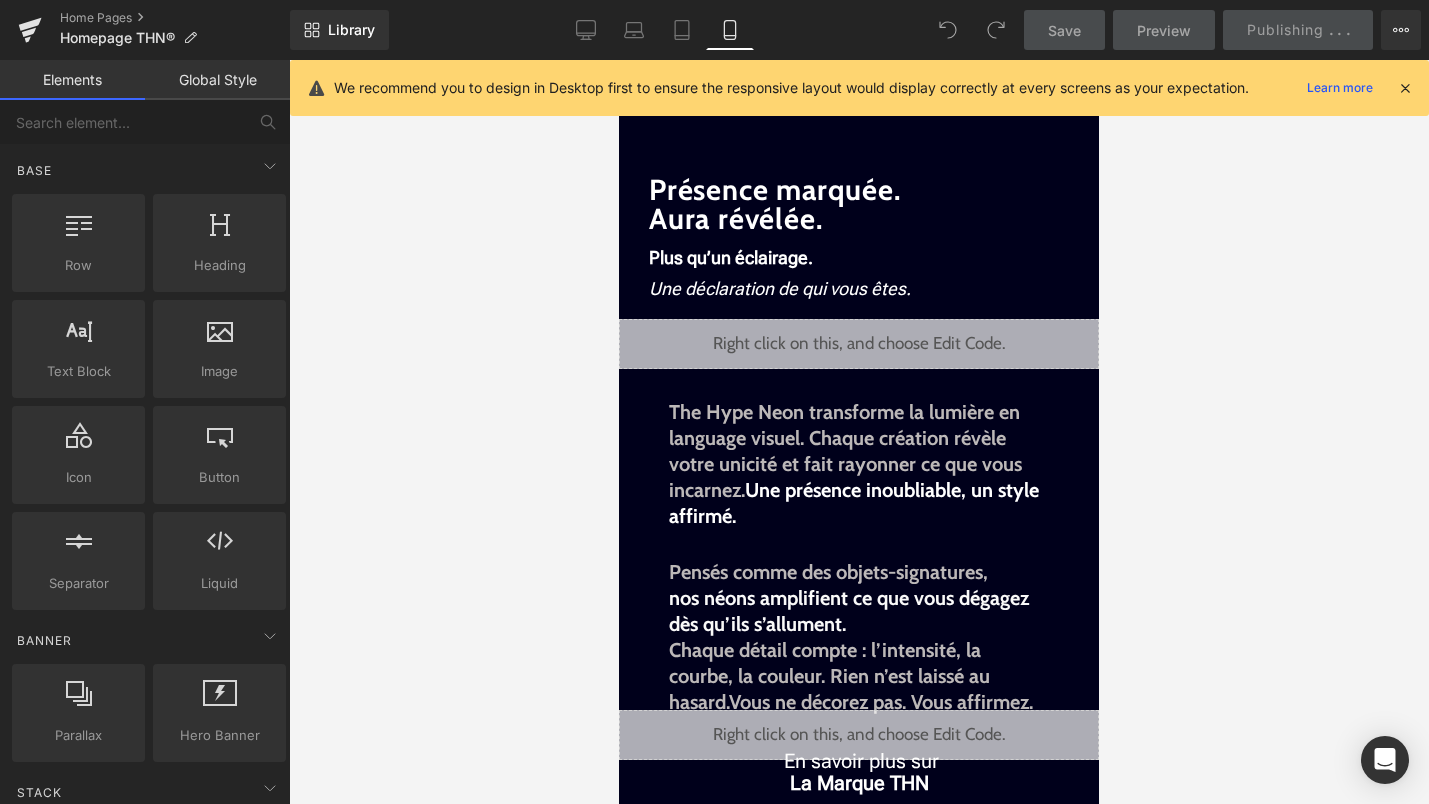 click 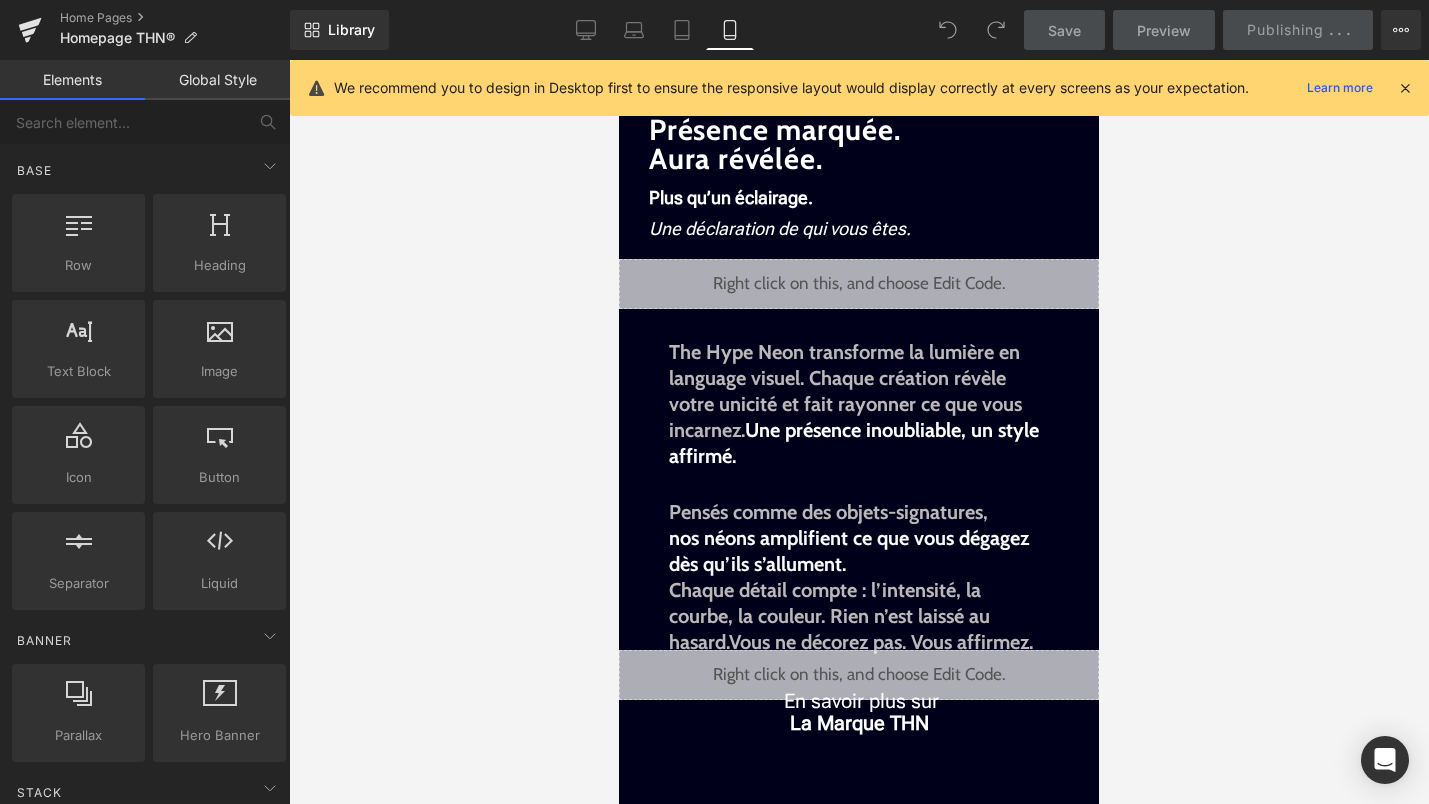 click at bounding box center [1405, 88] 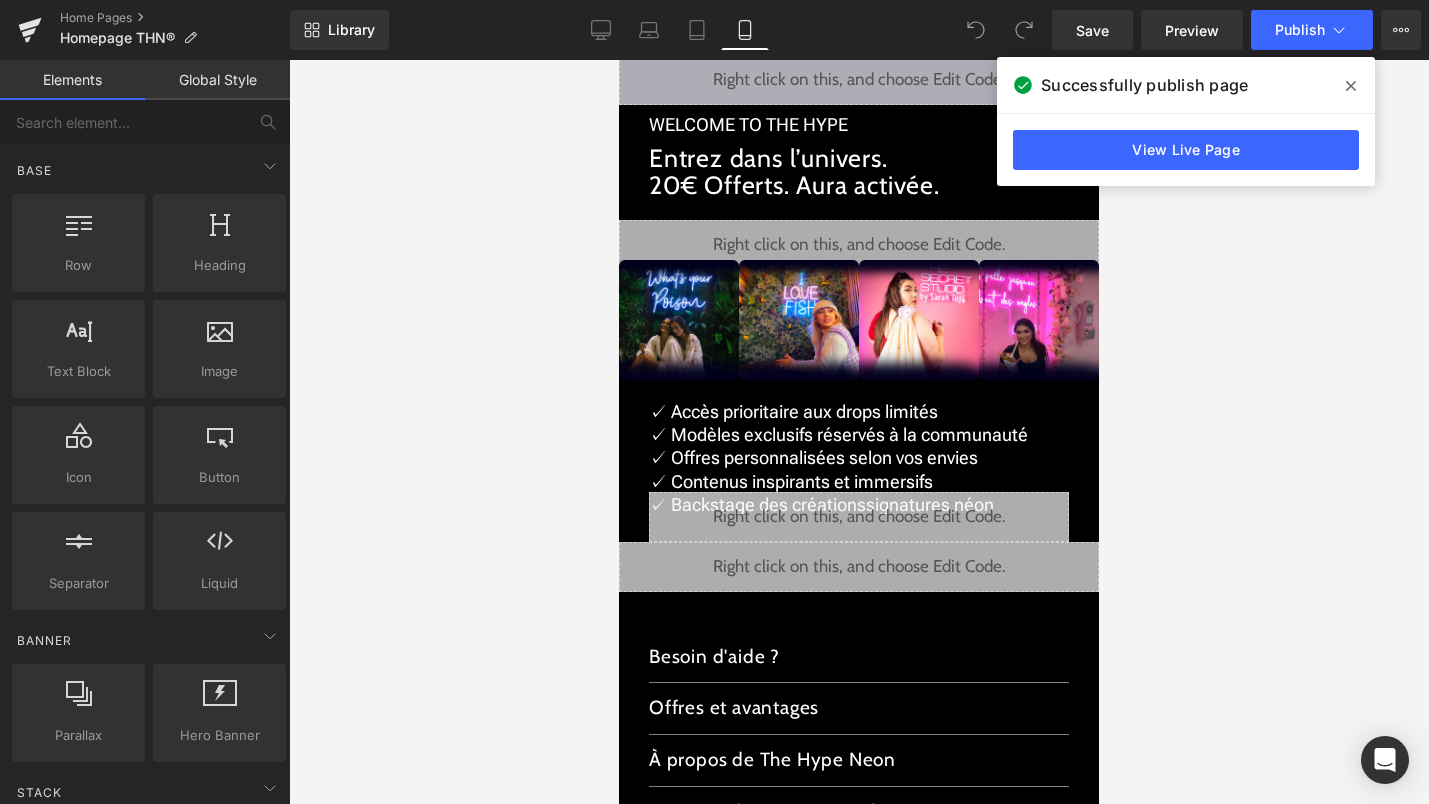scroll, scrollTop: 2451, scrollLeft: 0, axis: vertical 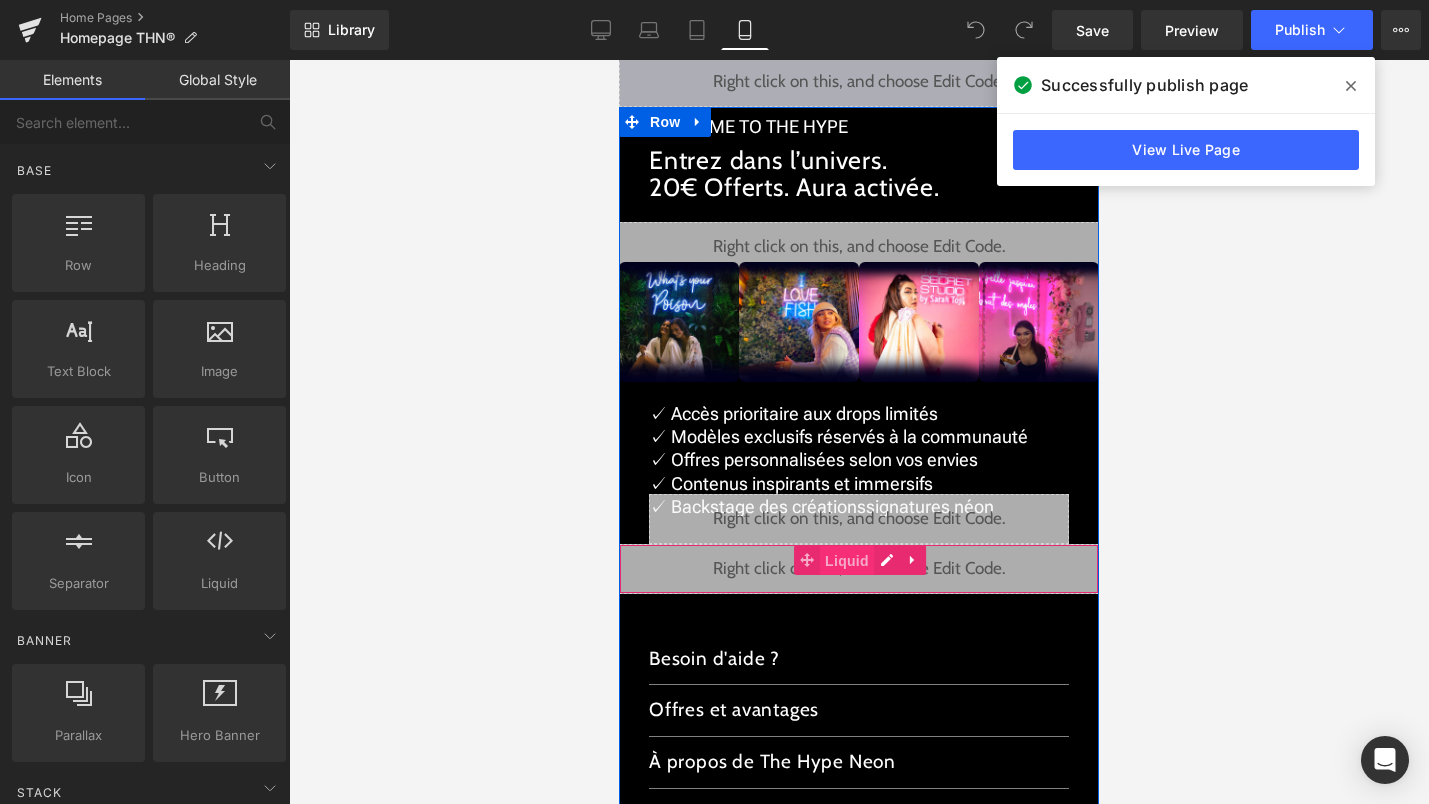 click on "Liquid" at bounding box center (847, 561) 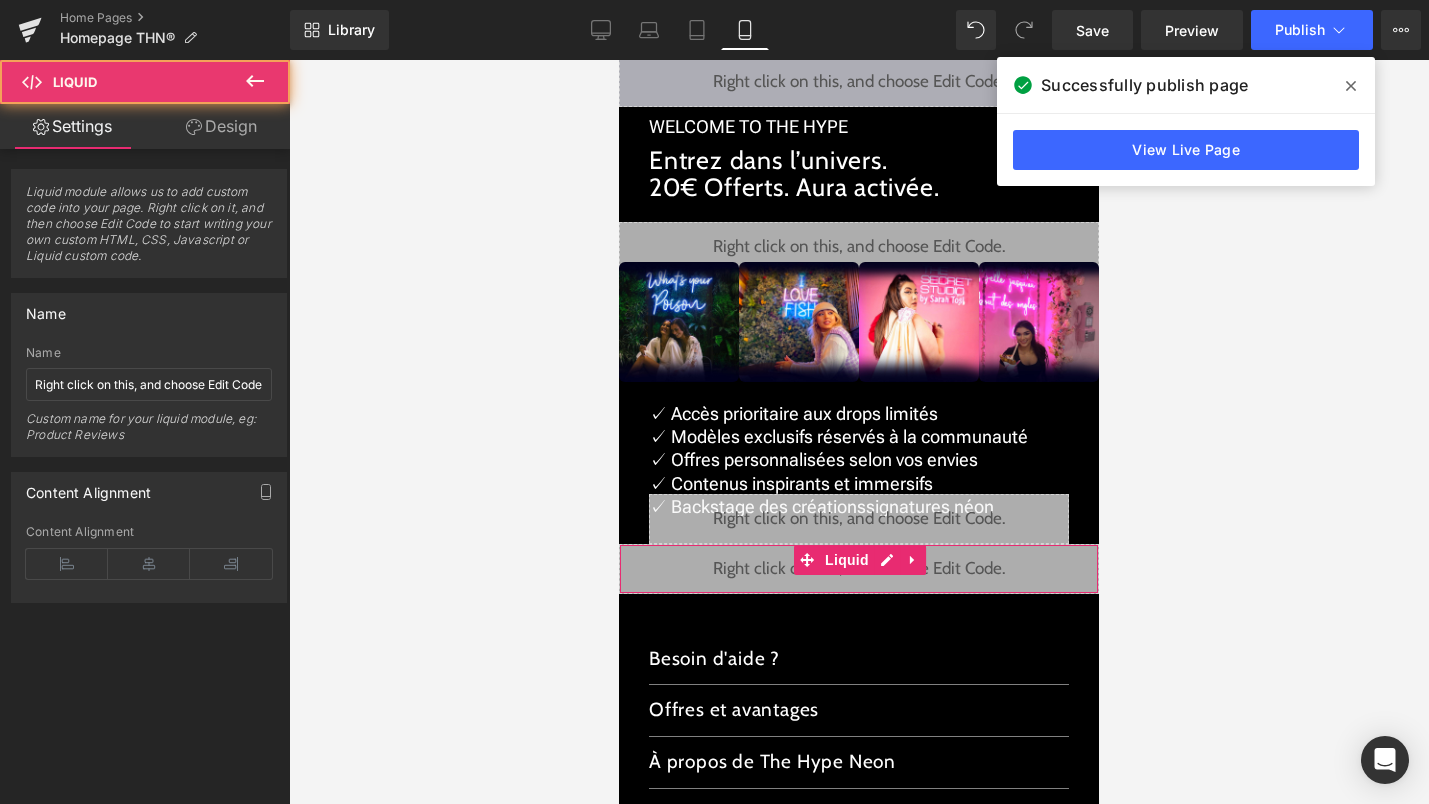 click on "Design" at bounding box center (221, 126) 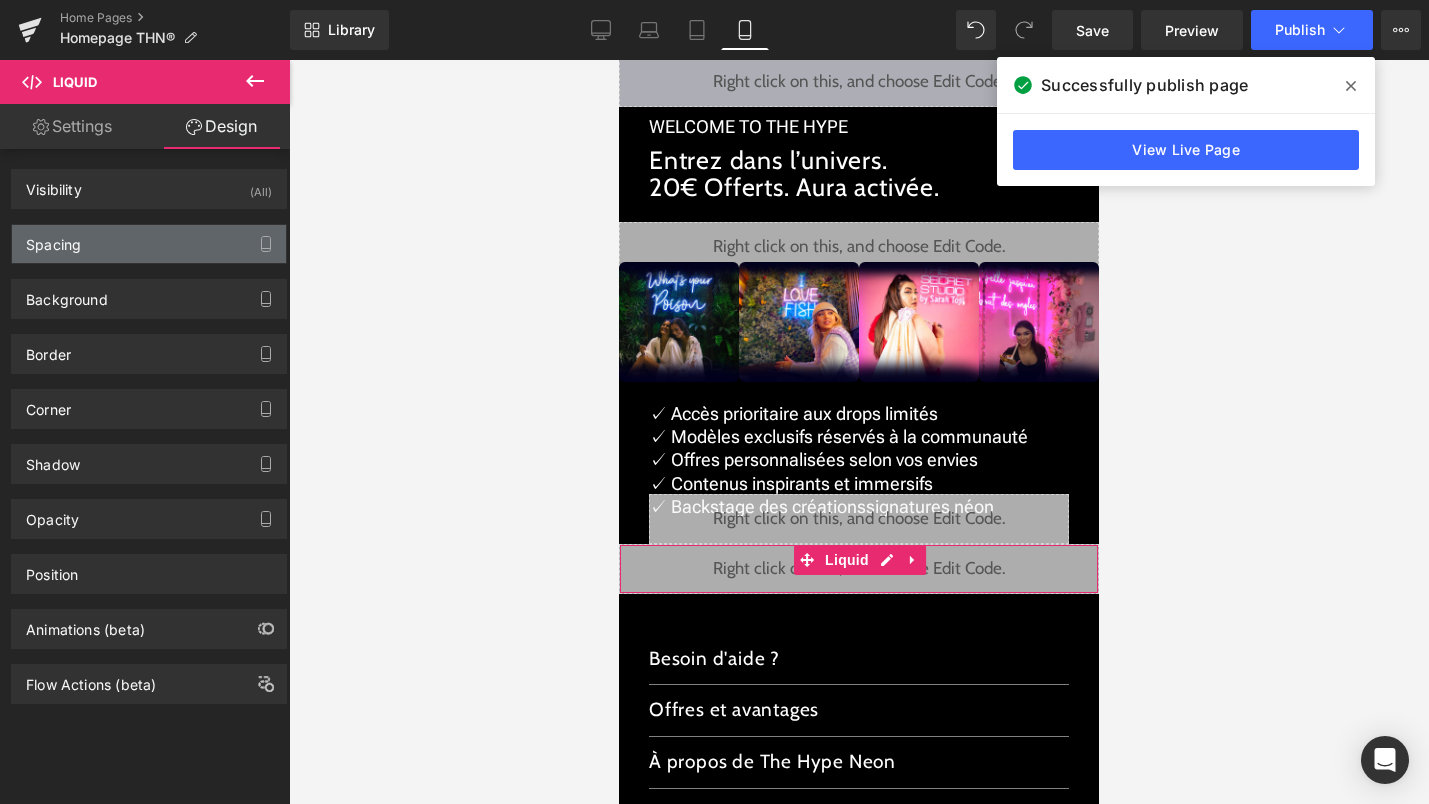 click on "Spacing" at bounding box center (149, 244) 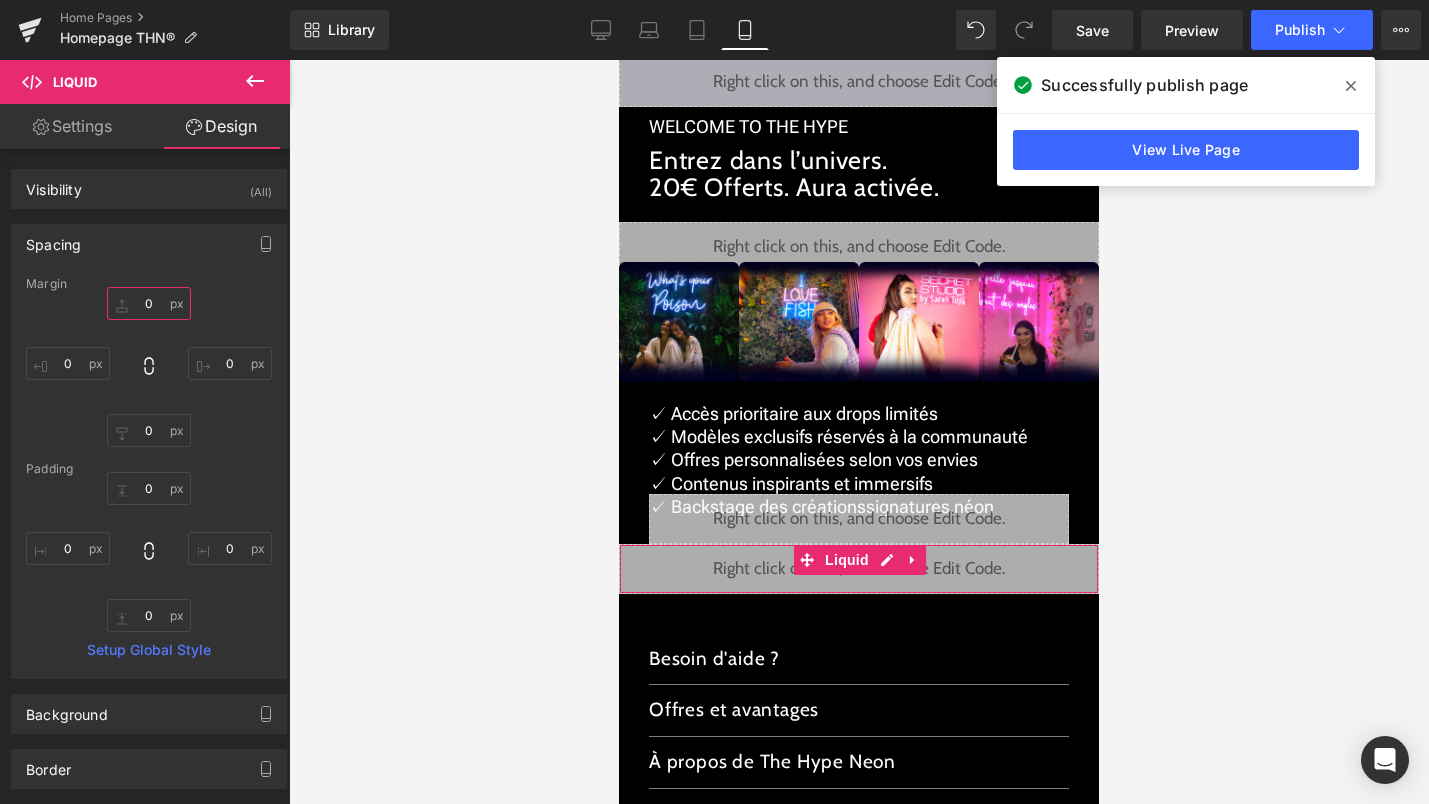 click on "0" at bounding box center [149, 303] 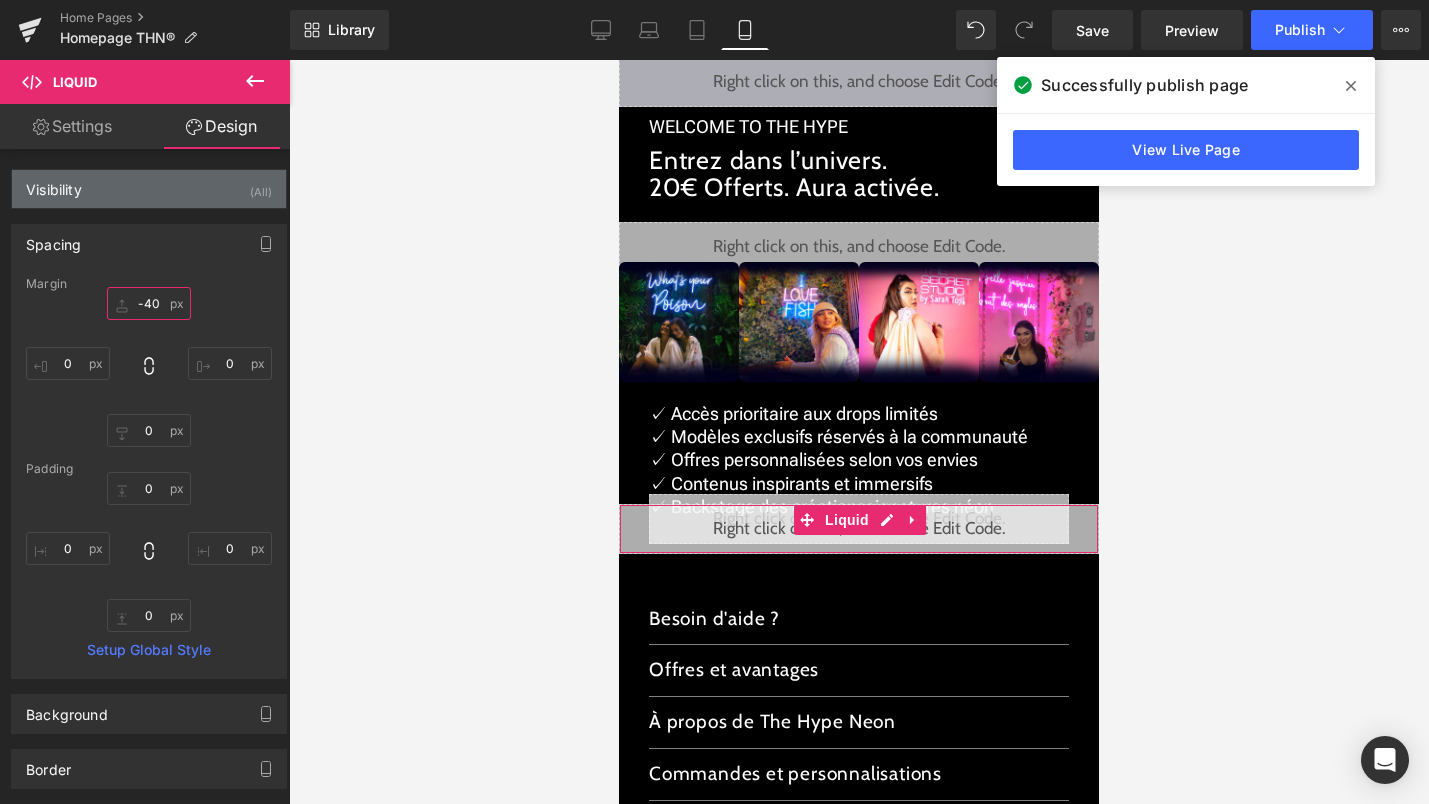 type on "-40" 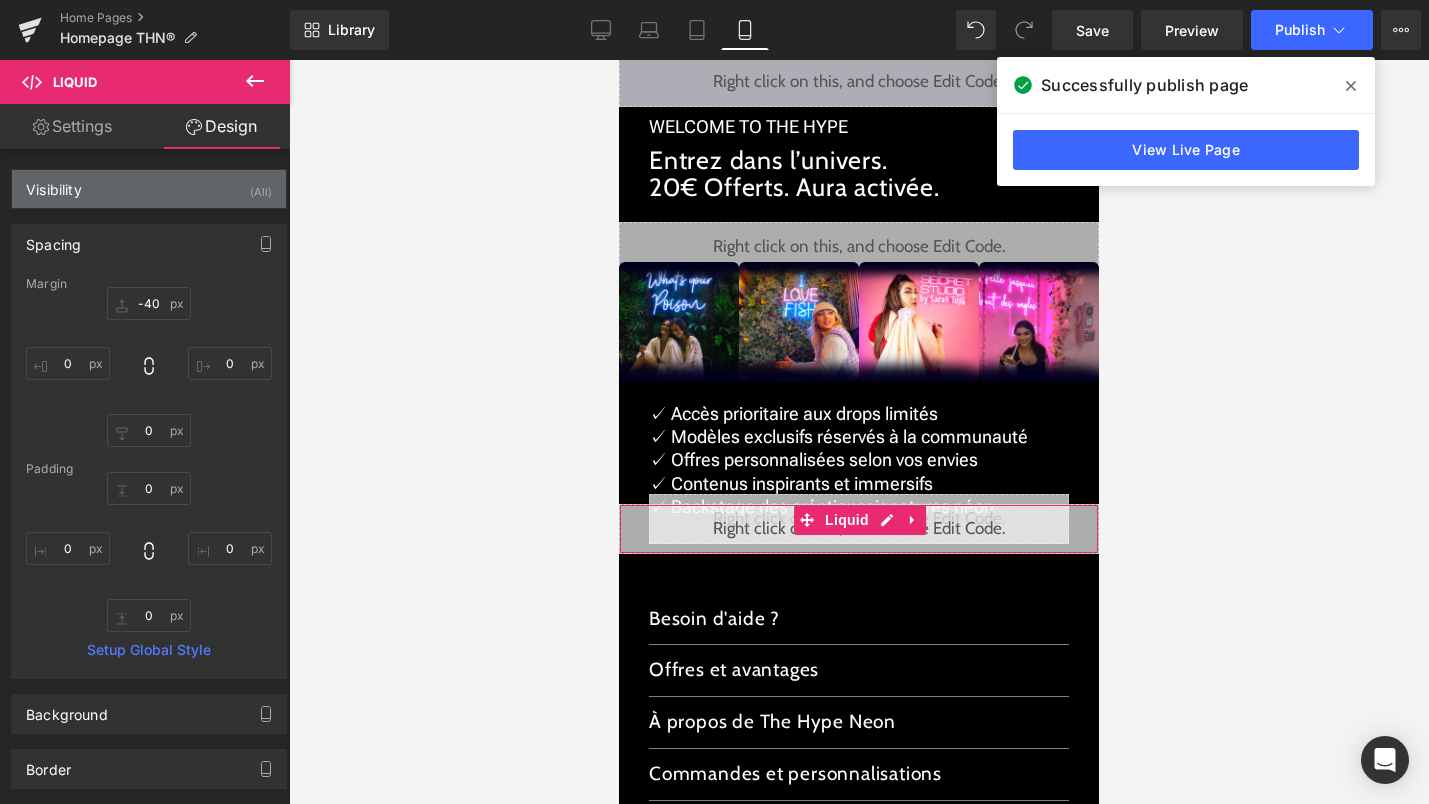 click on "(All)" at bounding box center [261, 186] 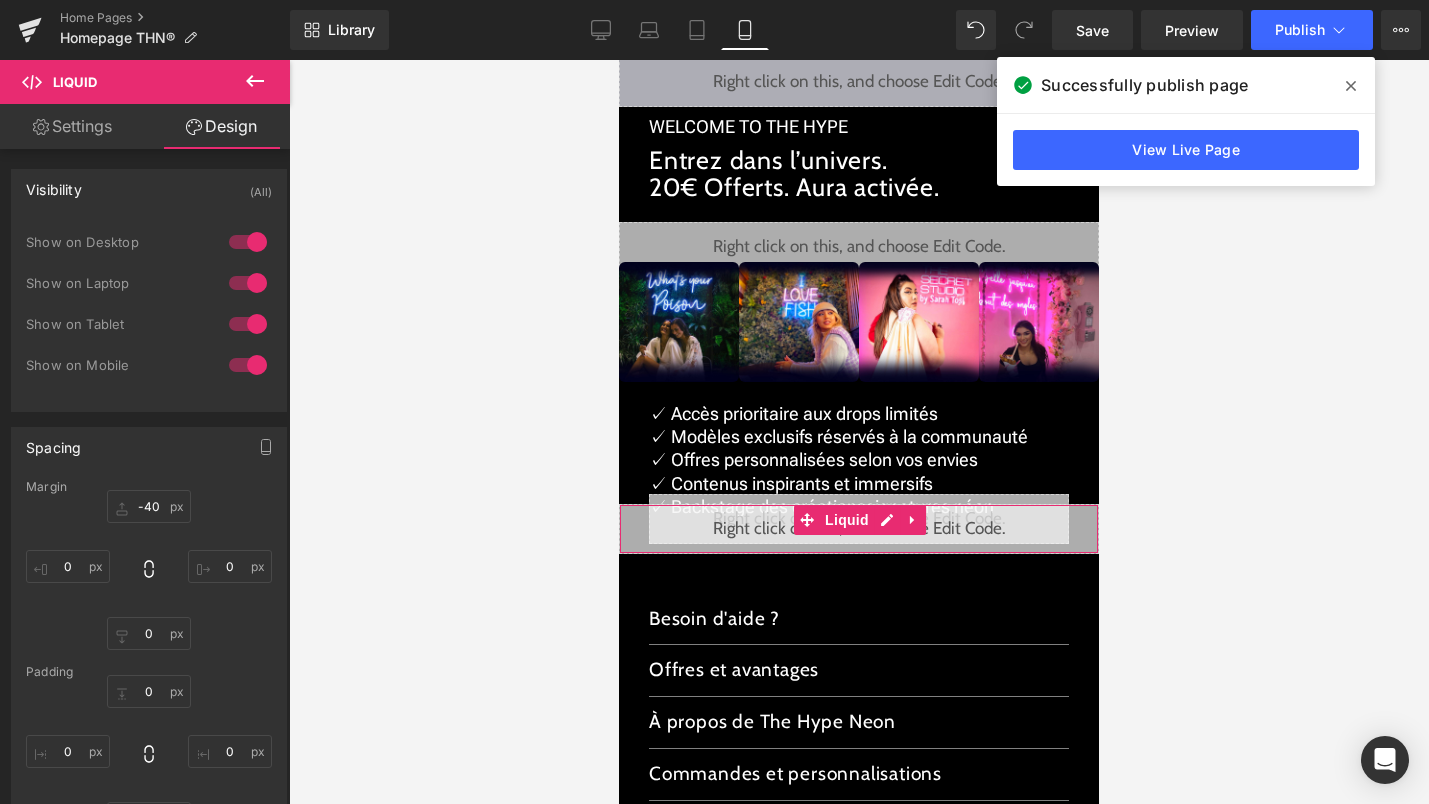 click at bounding box center [248, 242] 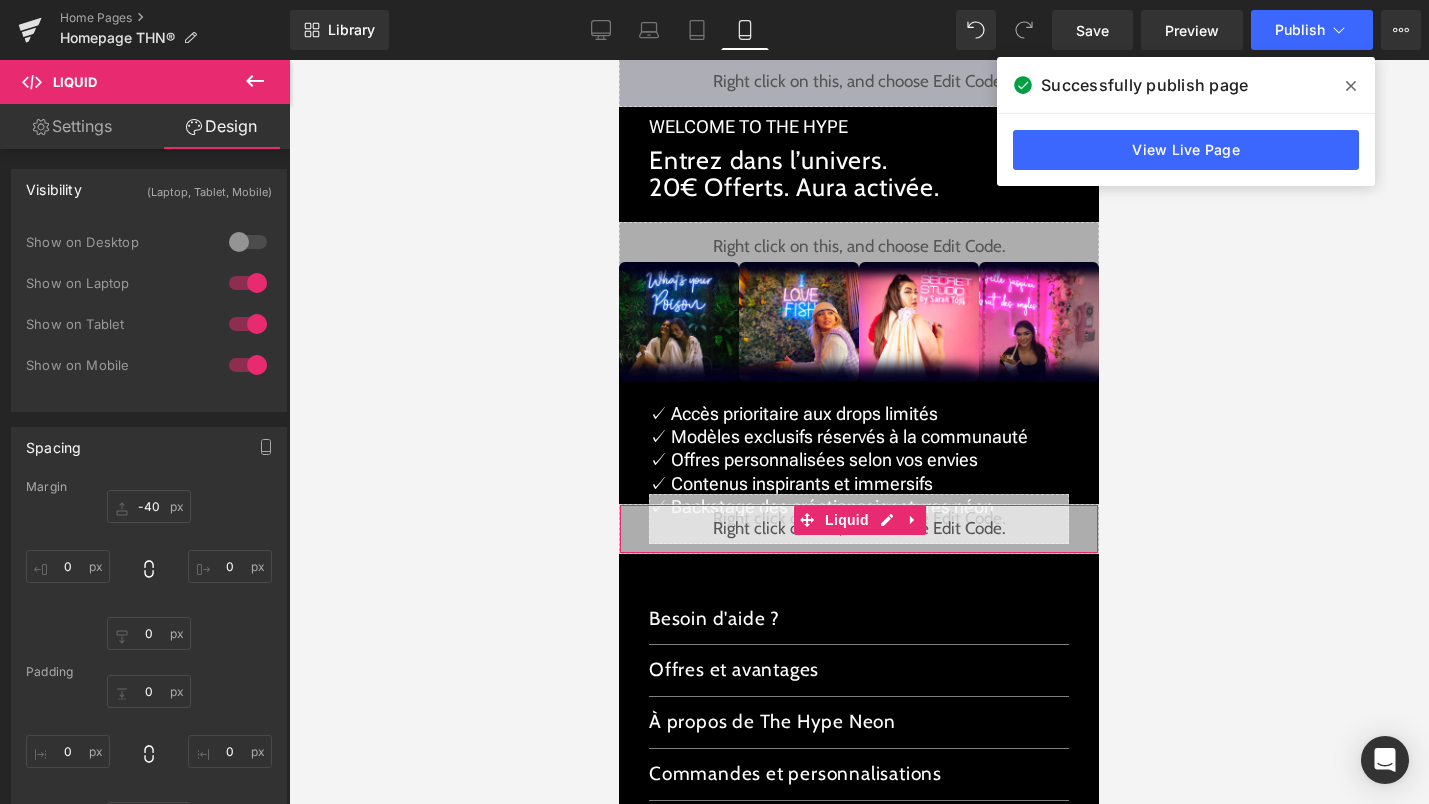 click at bounding box center (248, 283) 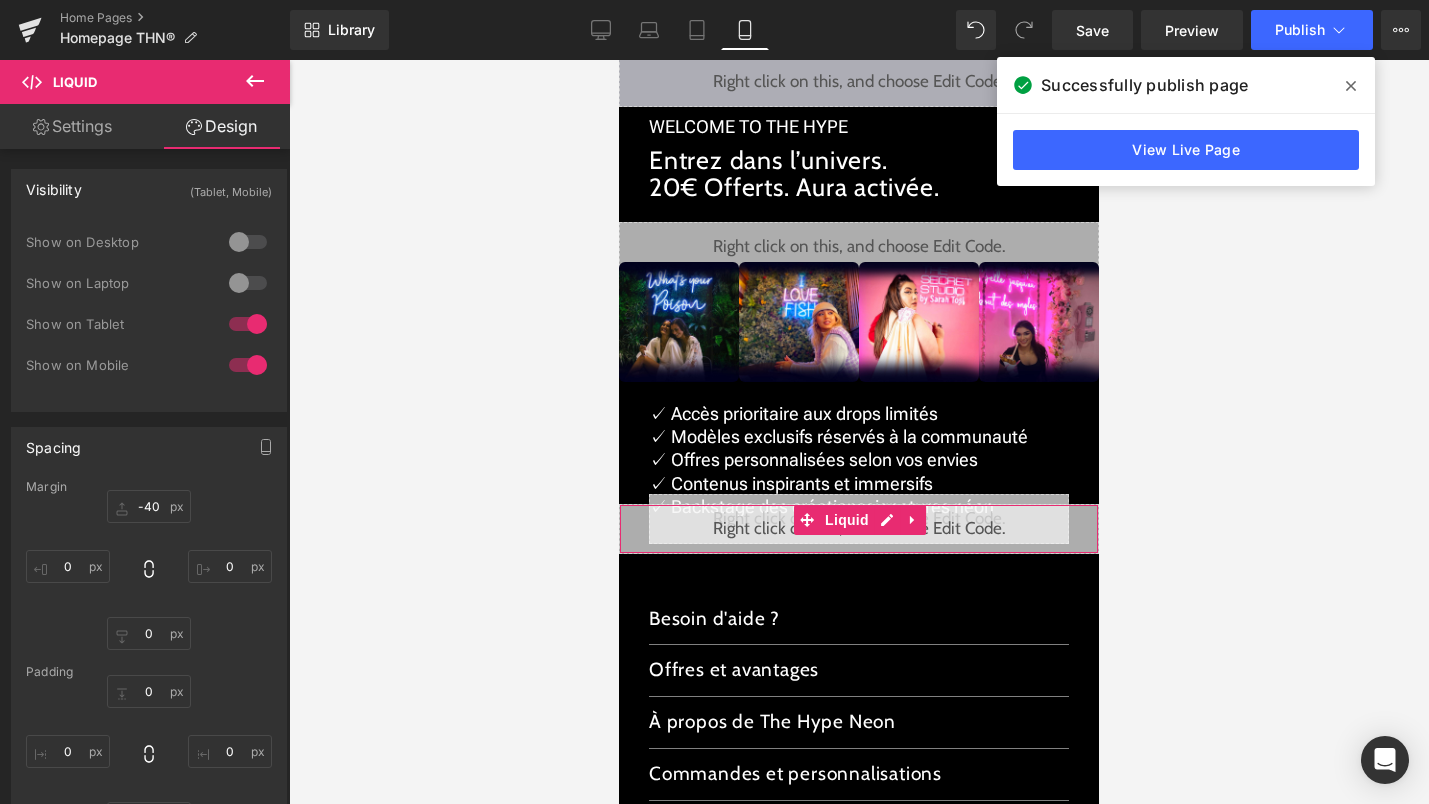 click at bounding box center [248, 324] 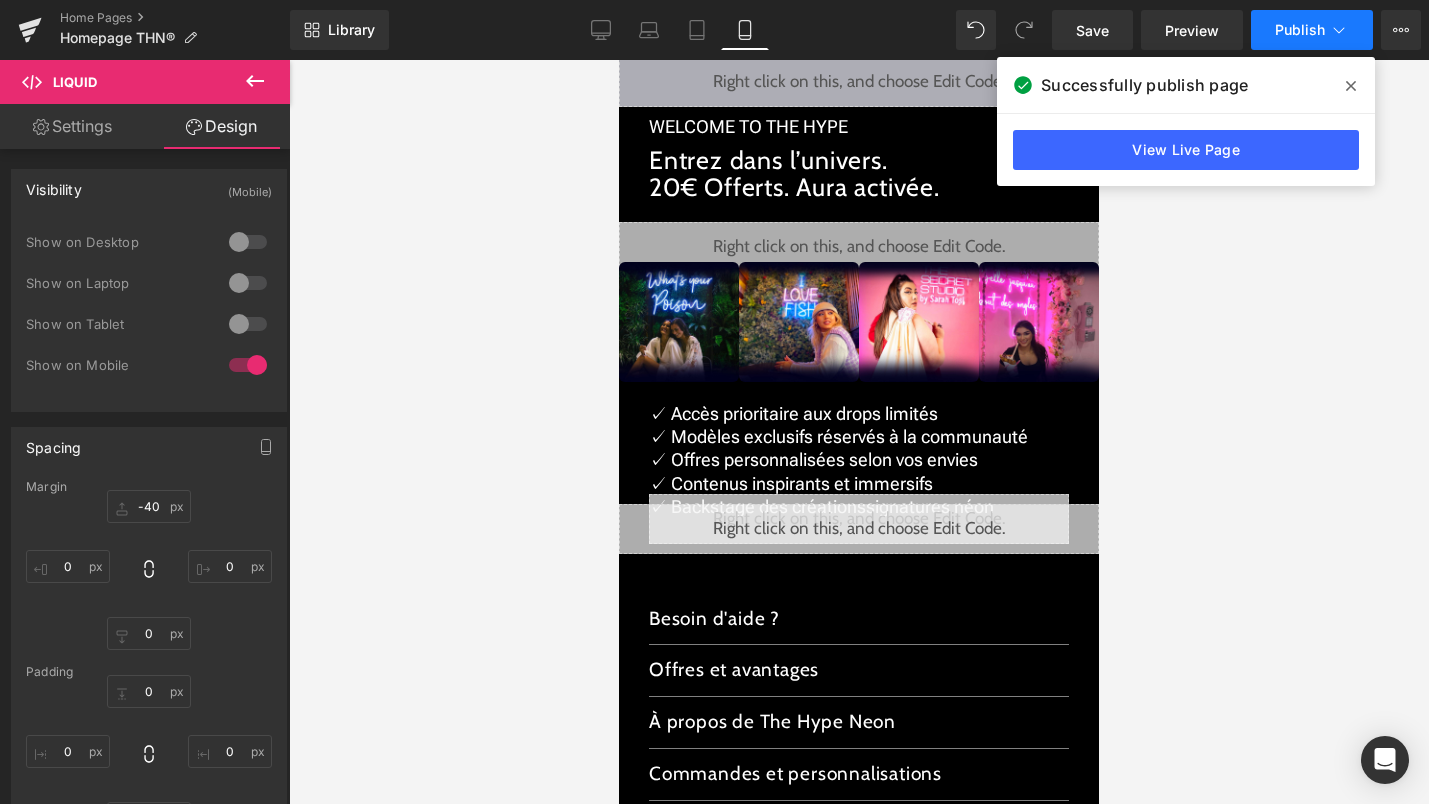 click on "Publish" at bounding box center (1312, 30) 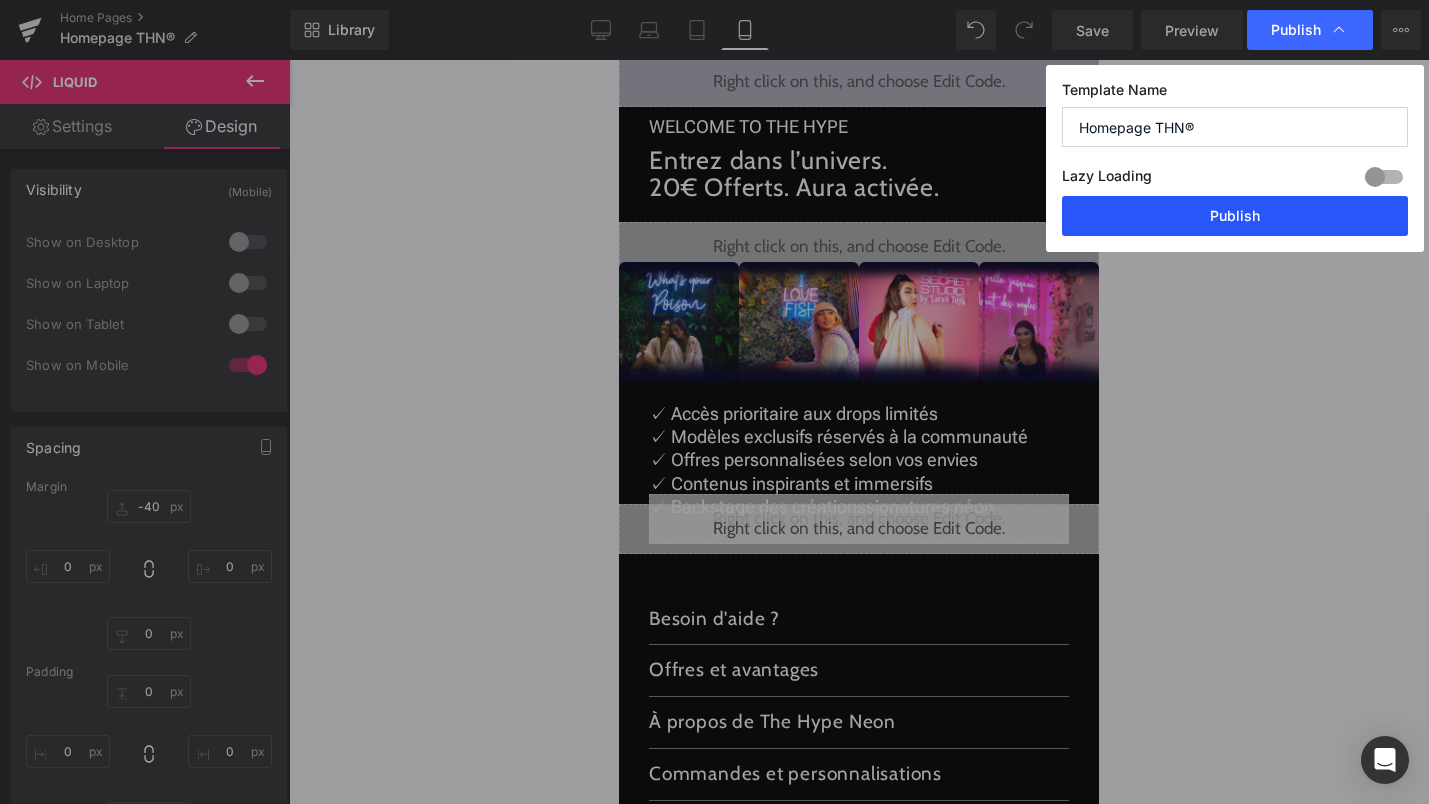 click on "Publish" at bounding box center [1235, 216] 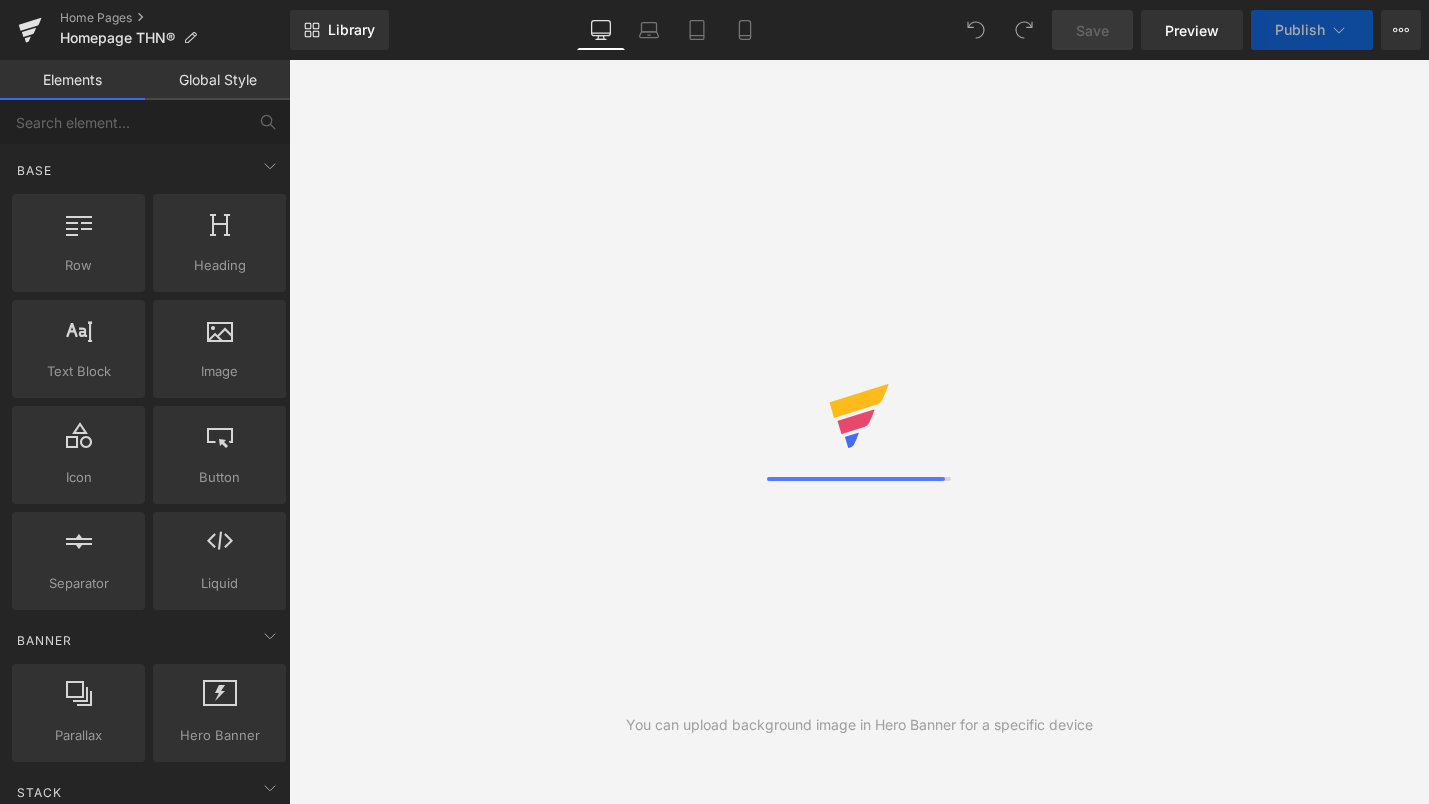 scroll, scrollTop: 0, scrollLeft: 0, axis: both 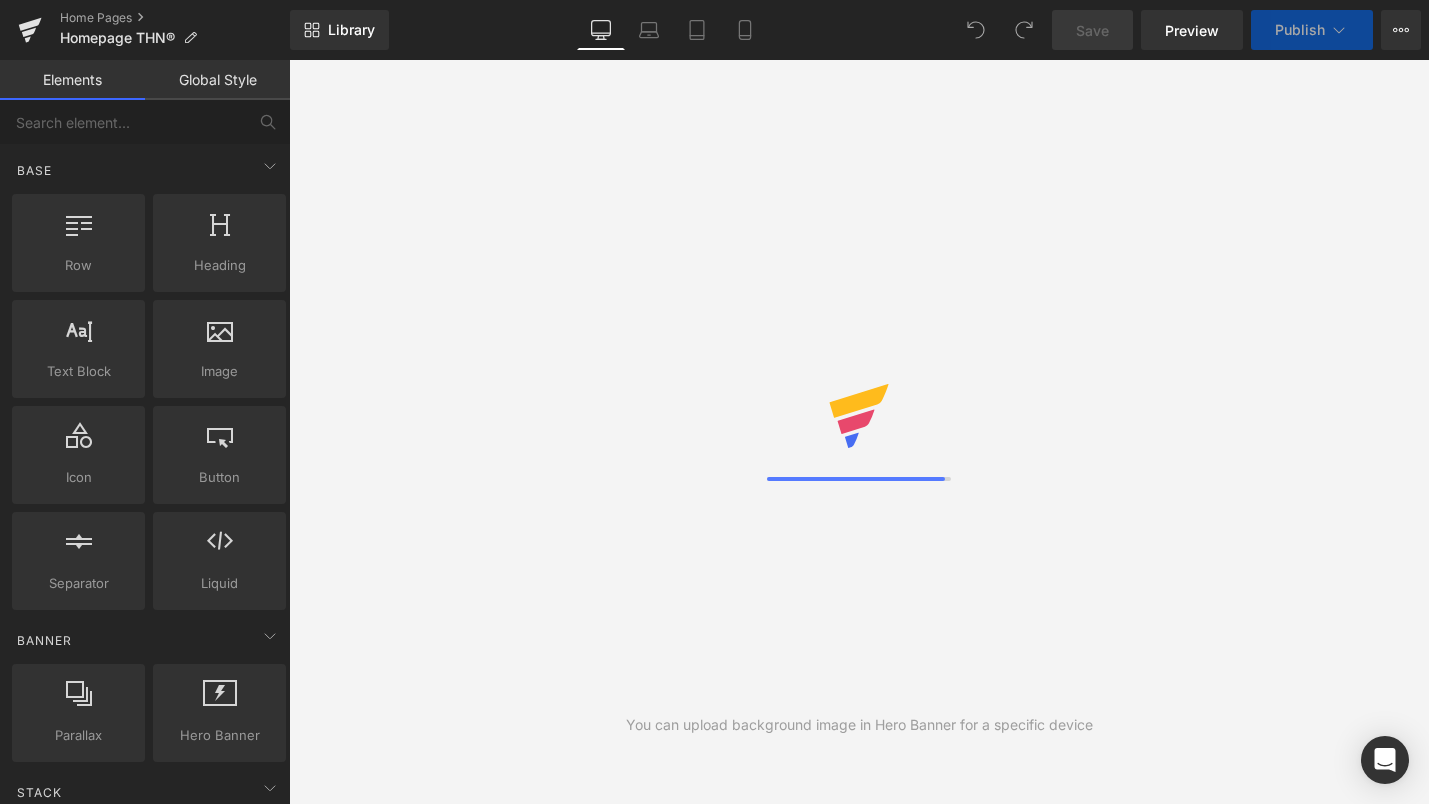 click 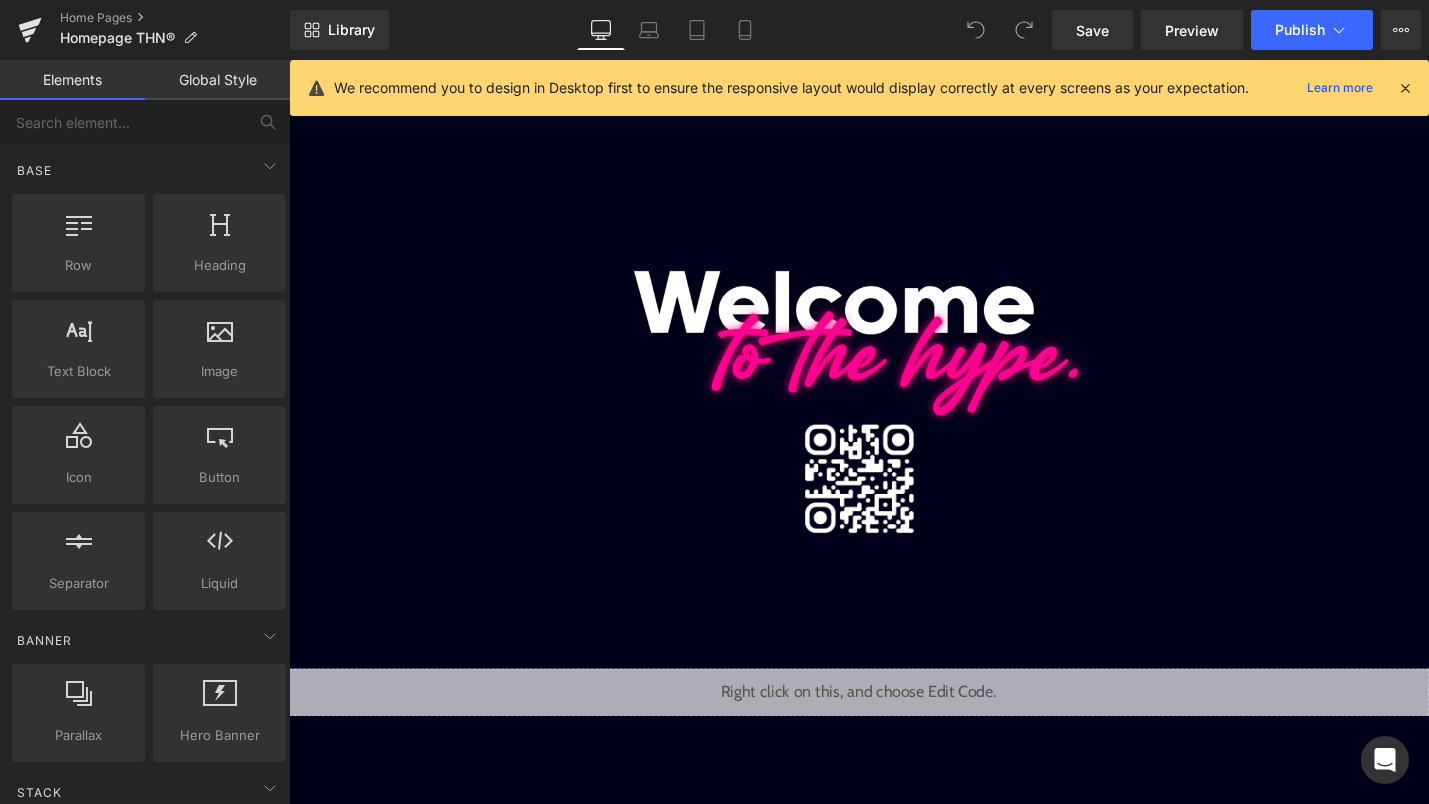 click at bounding box center [1405, 88] 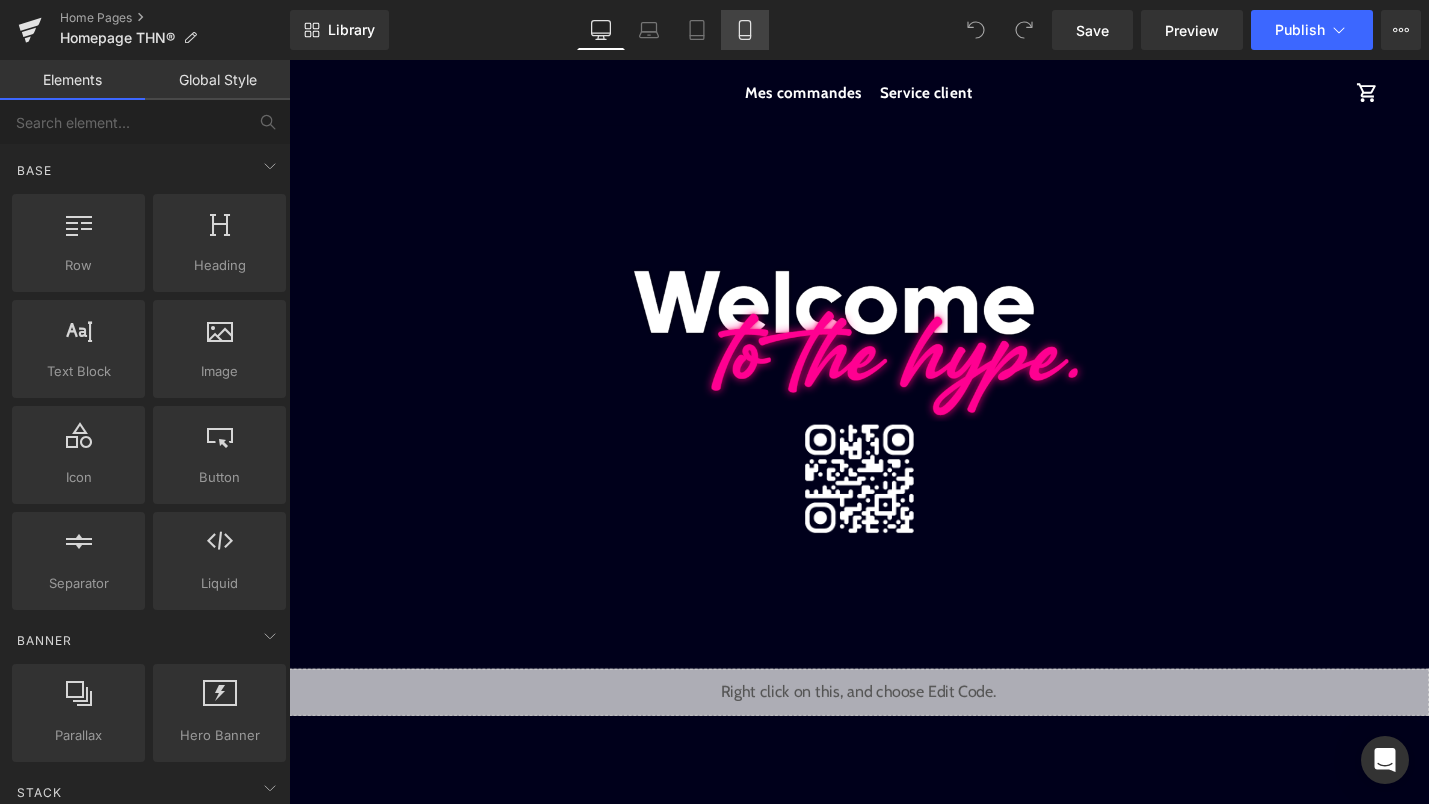 click 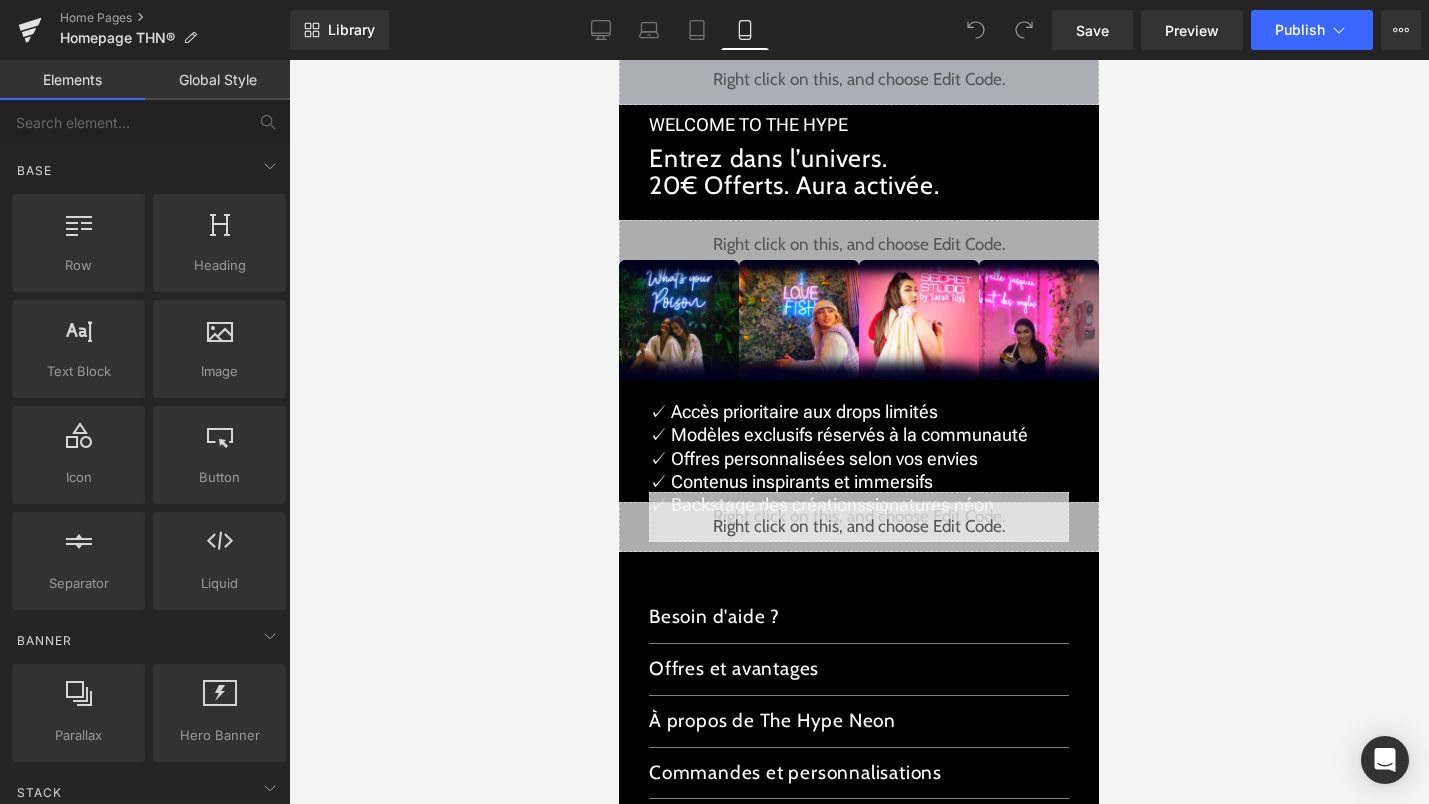 scroll, scrollTop: 2446, scrollLeft: 0, axis: vertical 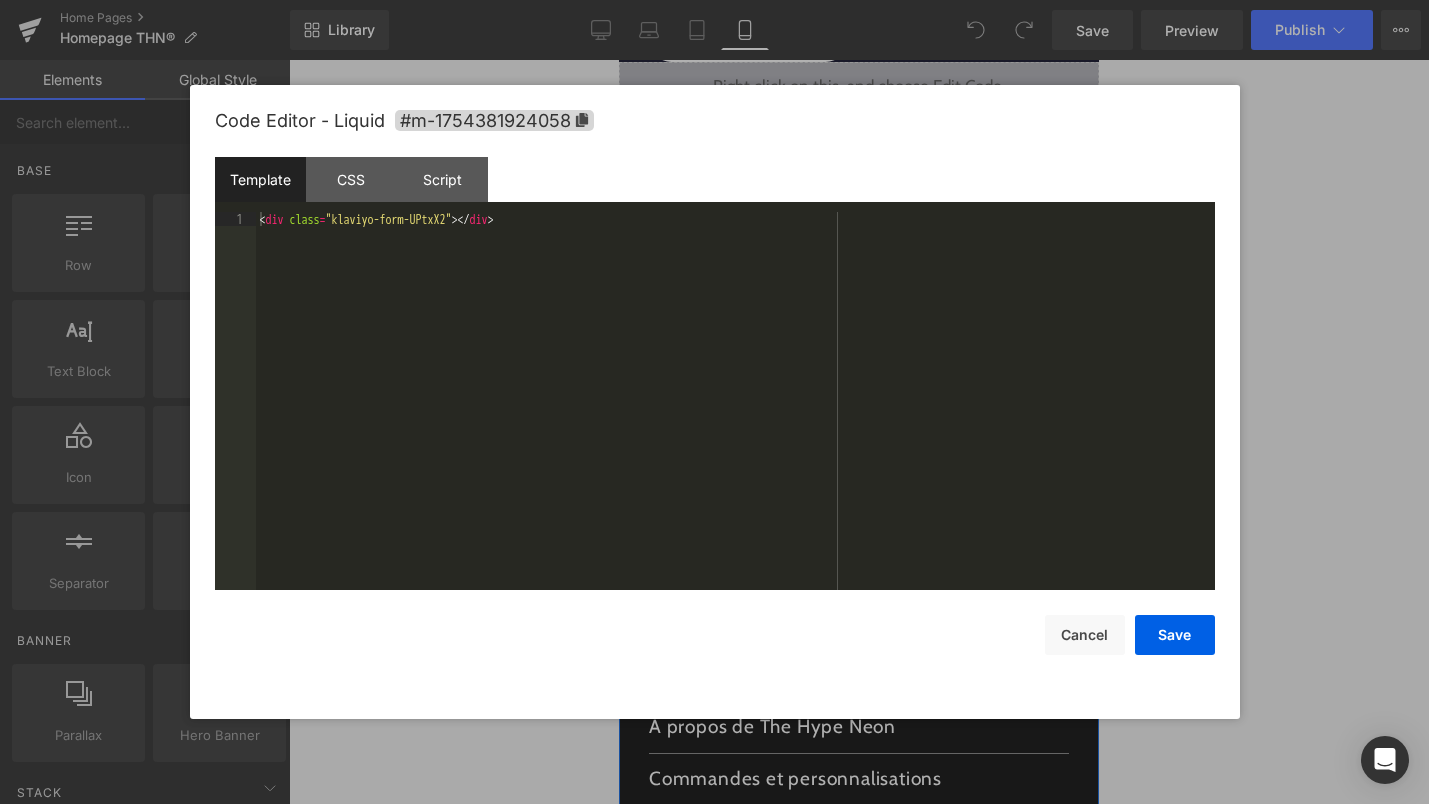 click on "Liquid" at bounding box center [859, 534] 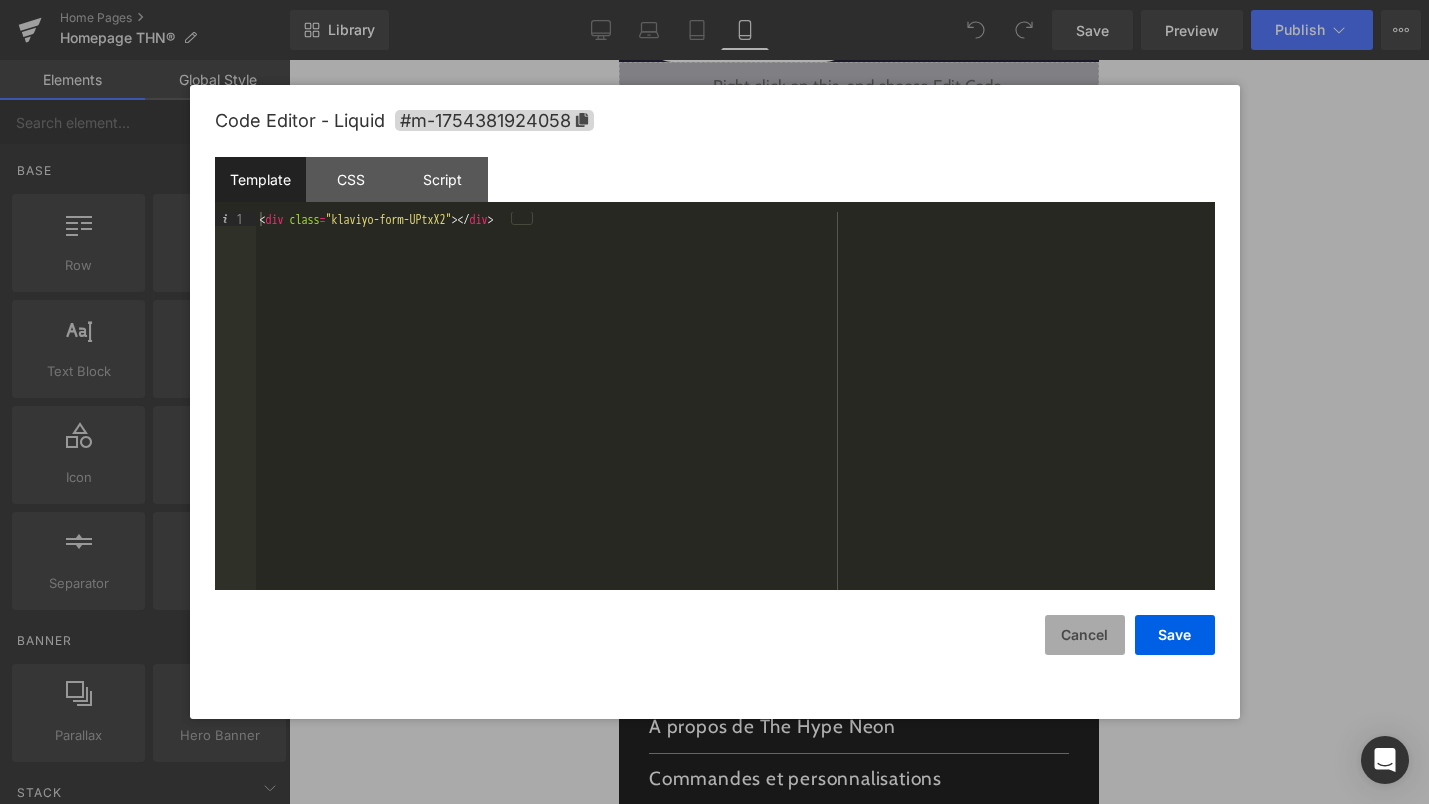 click on "Cancel" at bounding box center (1085, 635) 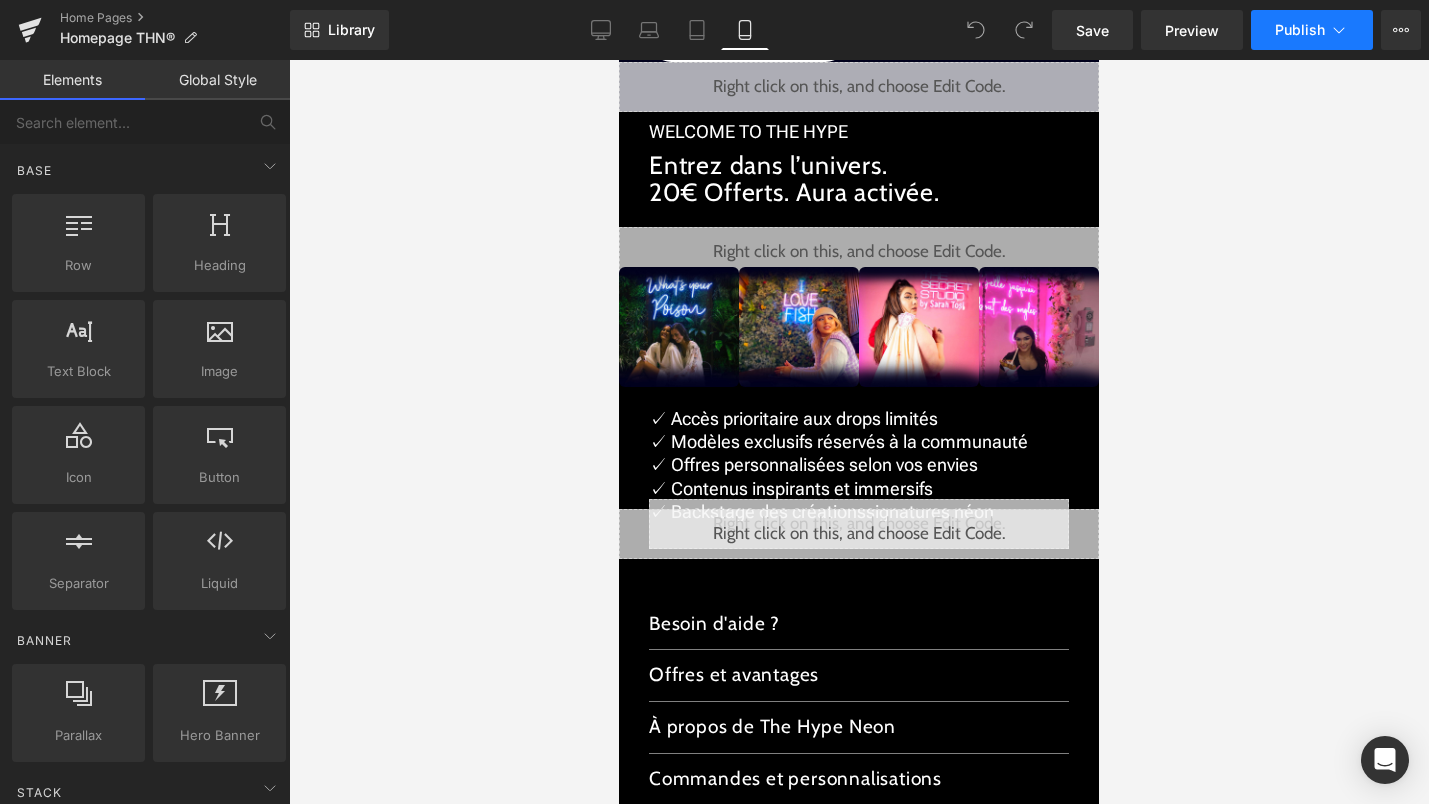 click on "Publish" at bounding box center (1300, 30) 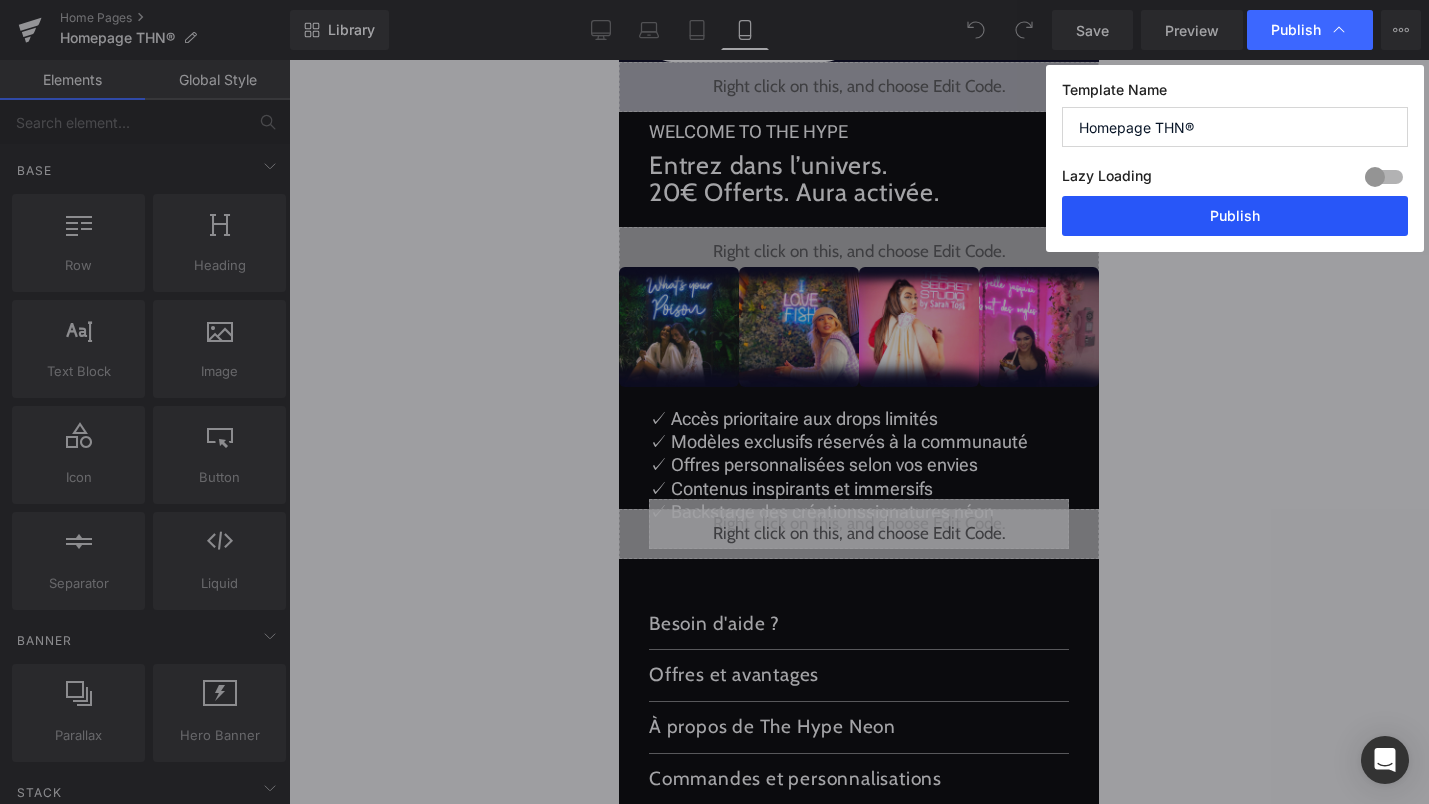 click on "Publish" at bounding box center [1235, 216] 